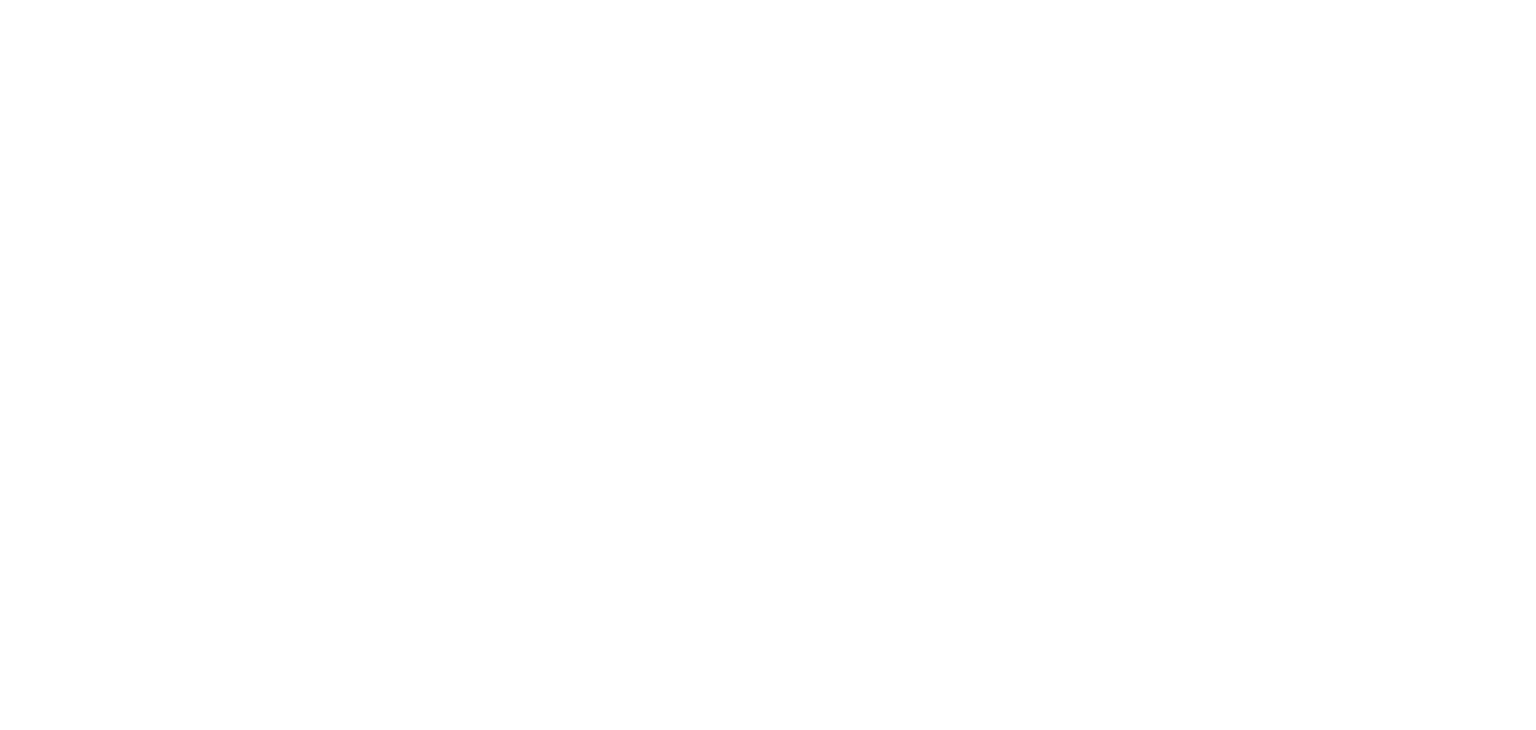 scroll, scrollTop: 0, scrollLeft: 0, axis: both 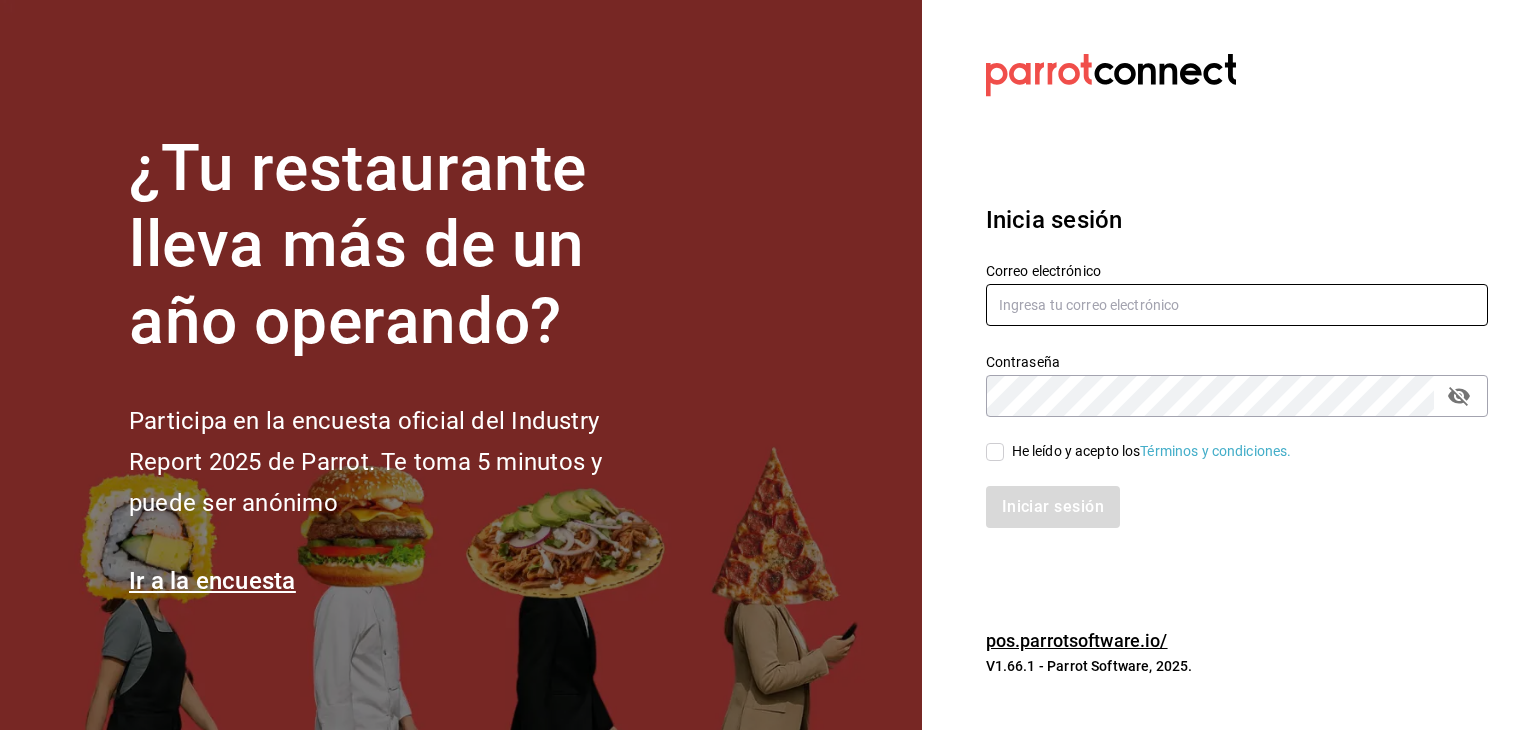 type on "Htjdelnoroeste@gmail.com" 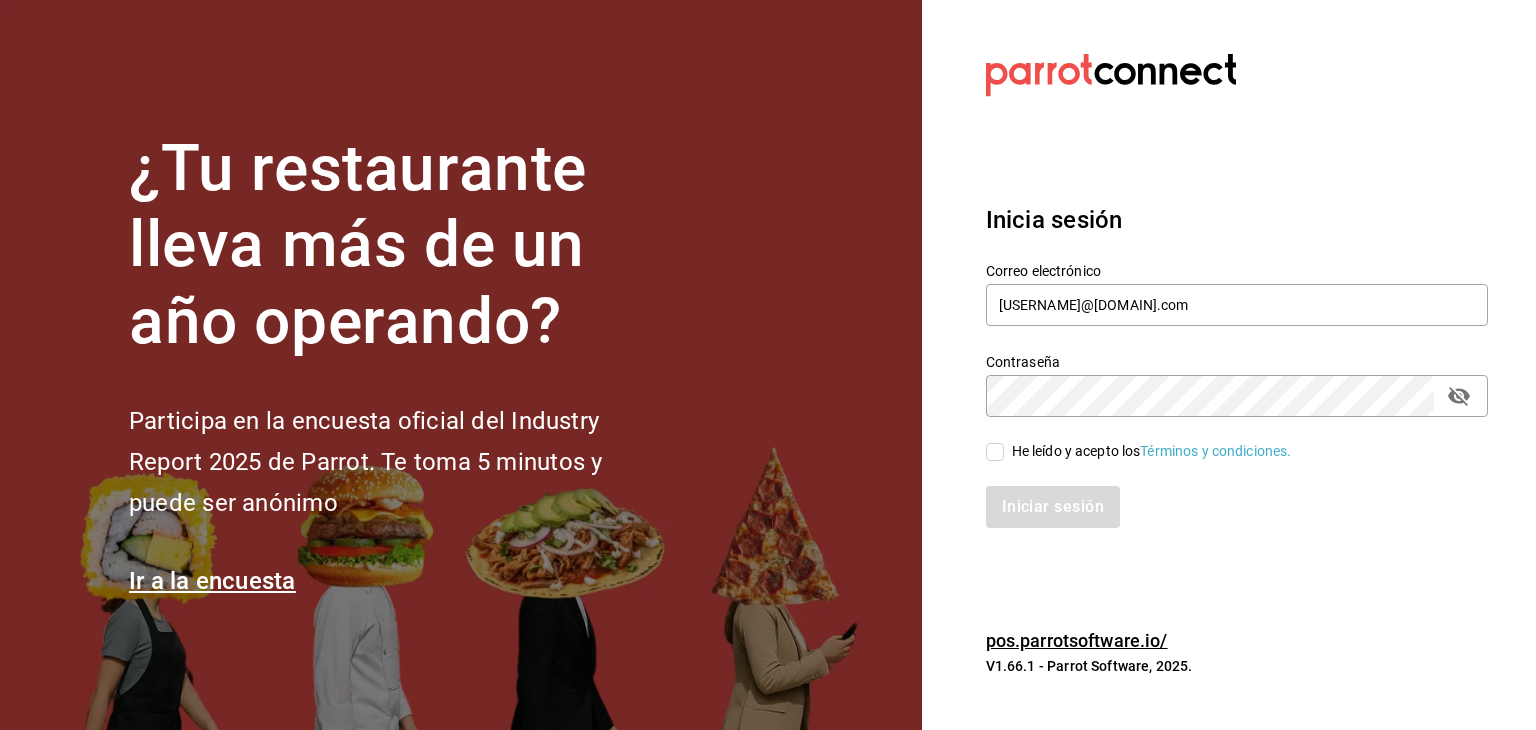 click on "He leído y acepto los  Términos y condiciones." at bounding box center [995, 452] 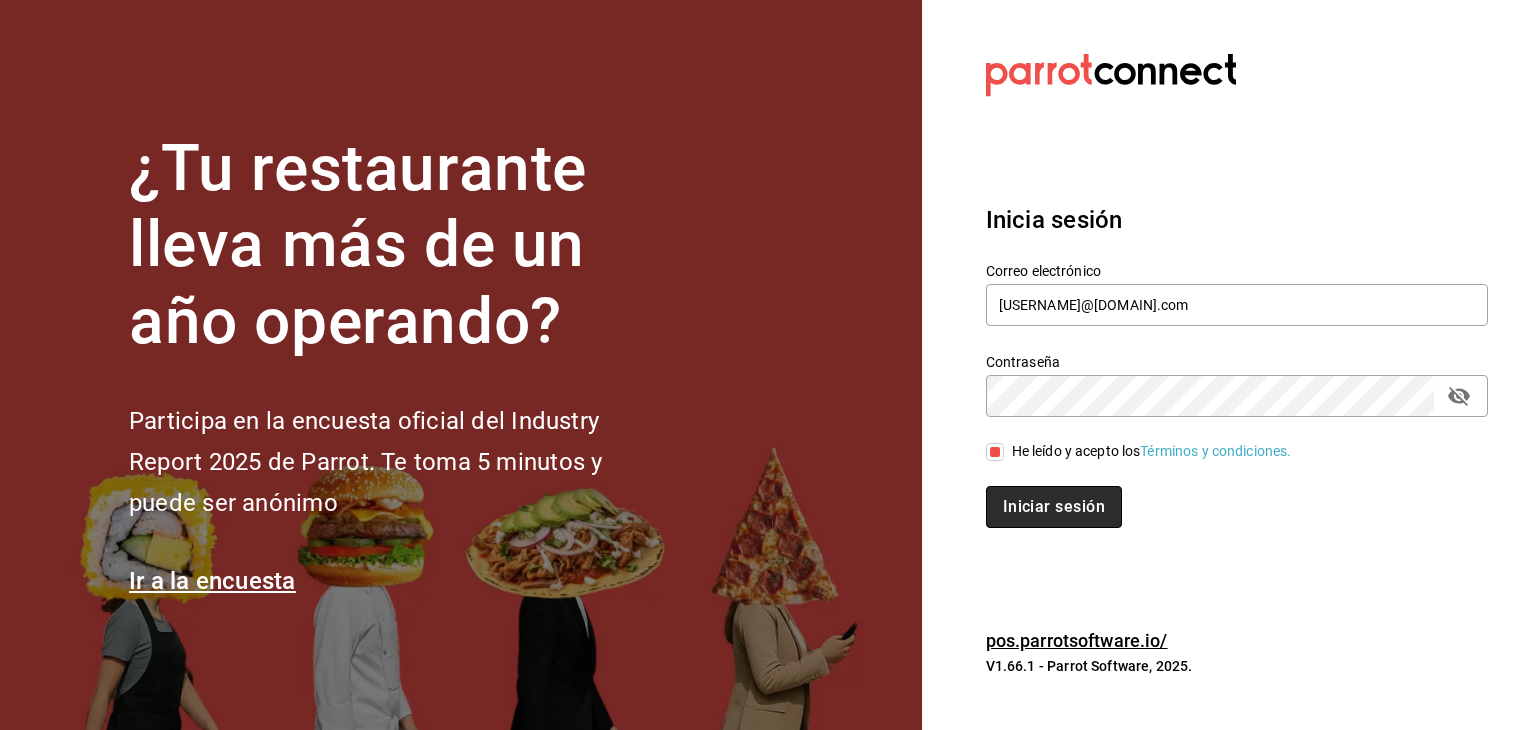click on "Iniciar sesión" at bounding box center (1054, 507) 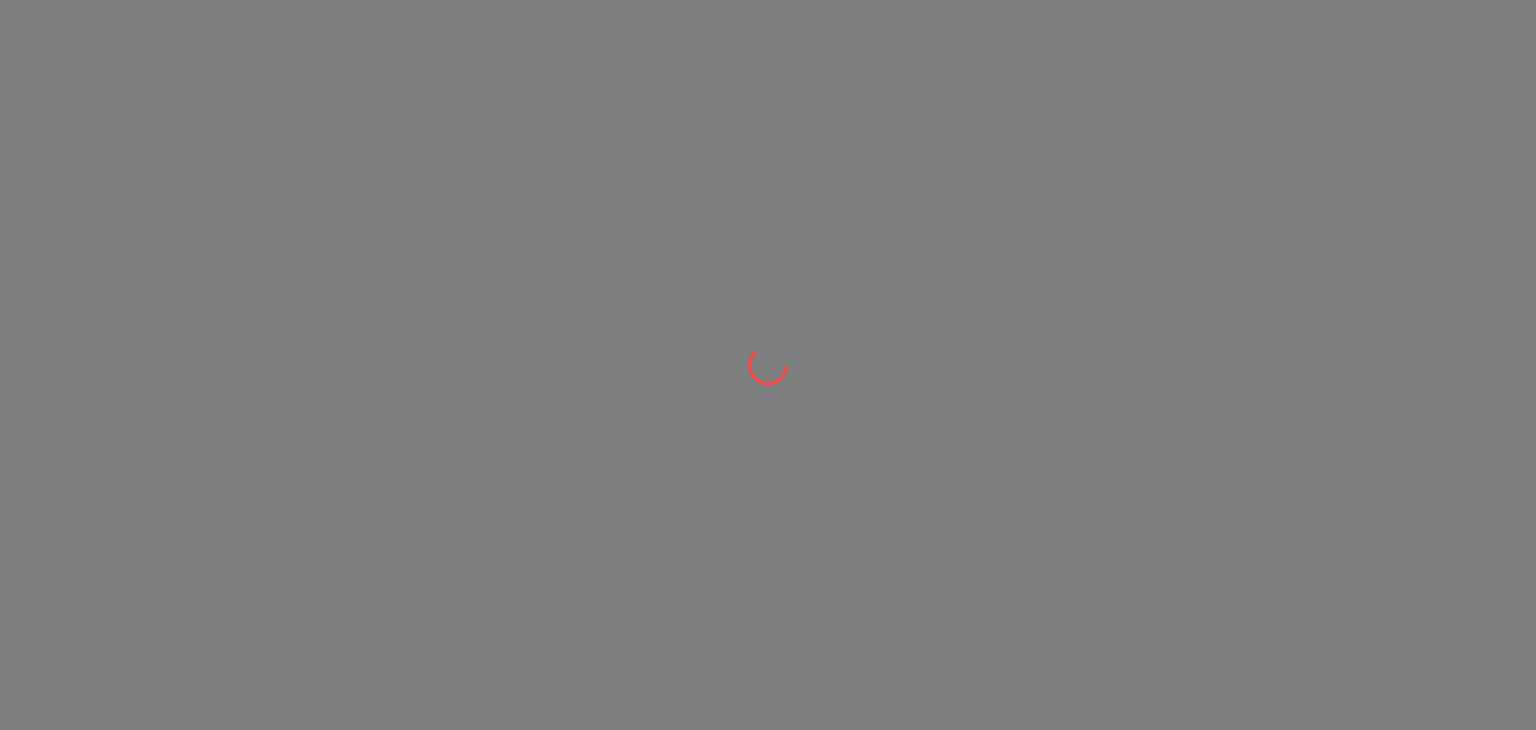 scroll, scrollTop: 0, scrollLeft: 0, axis: both 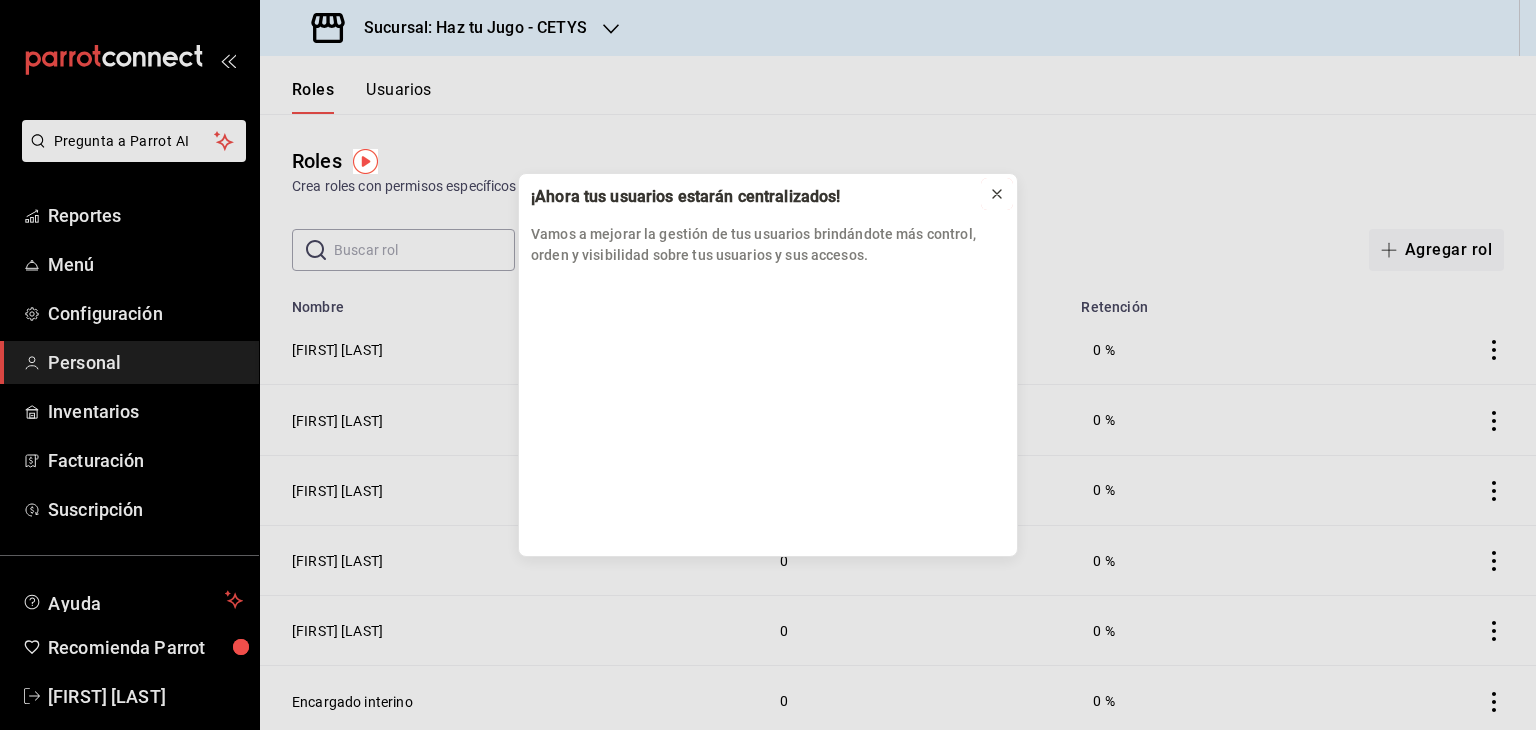 click 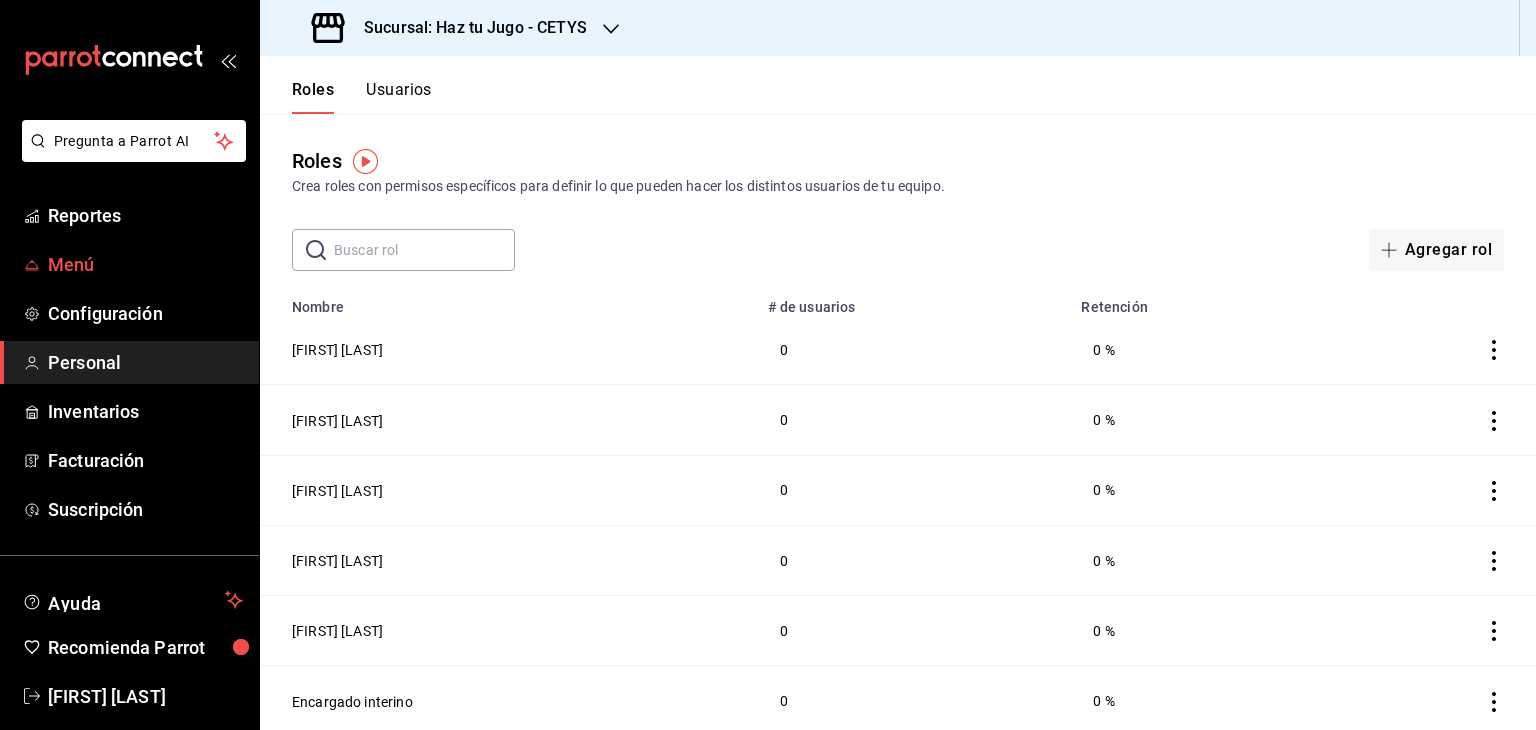 click on "Menú" at bounding box center (129, 264) 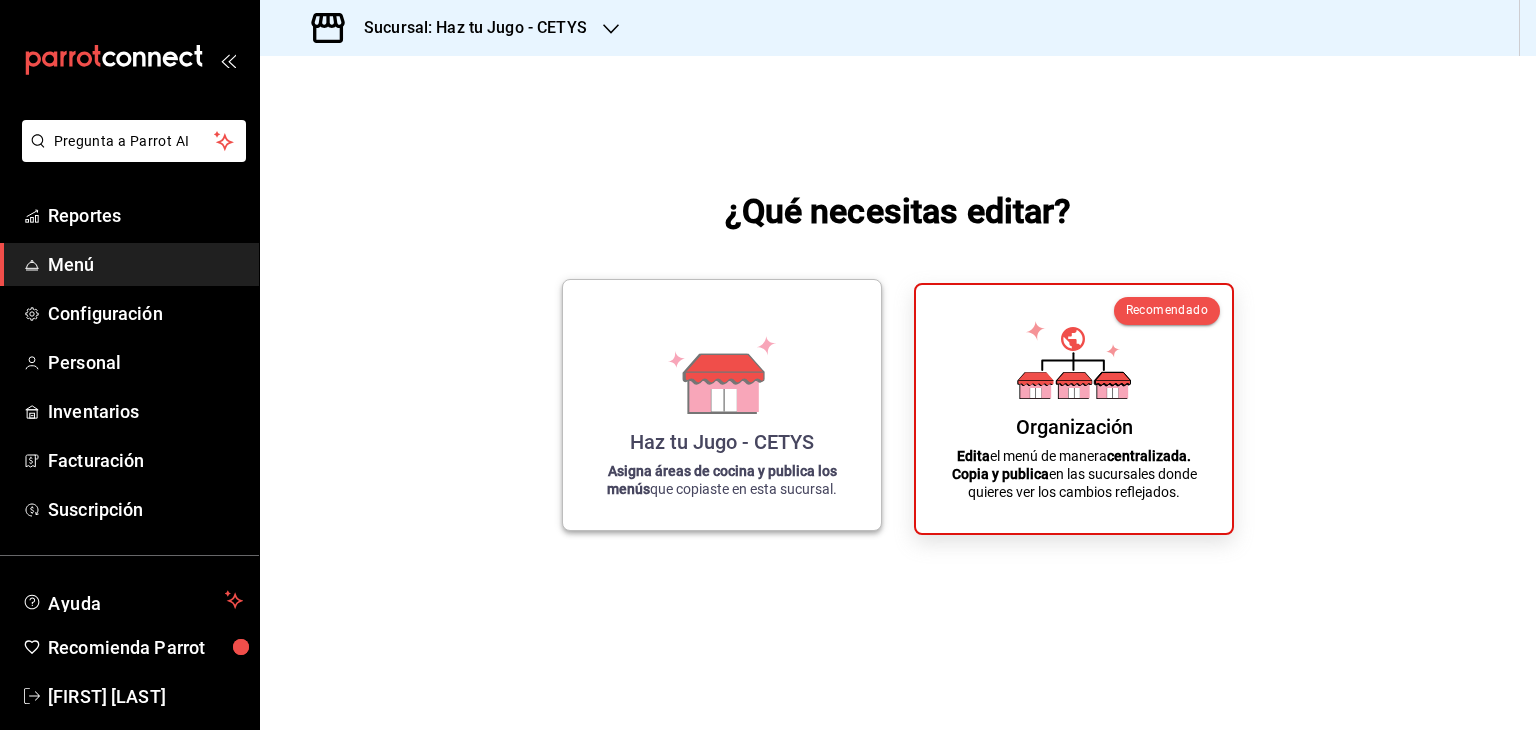 click 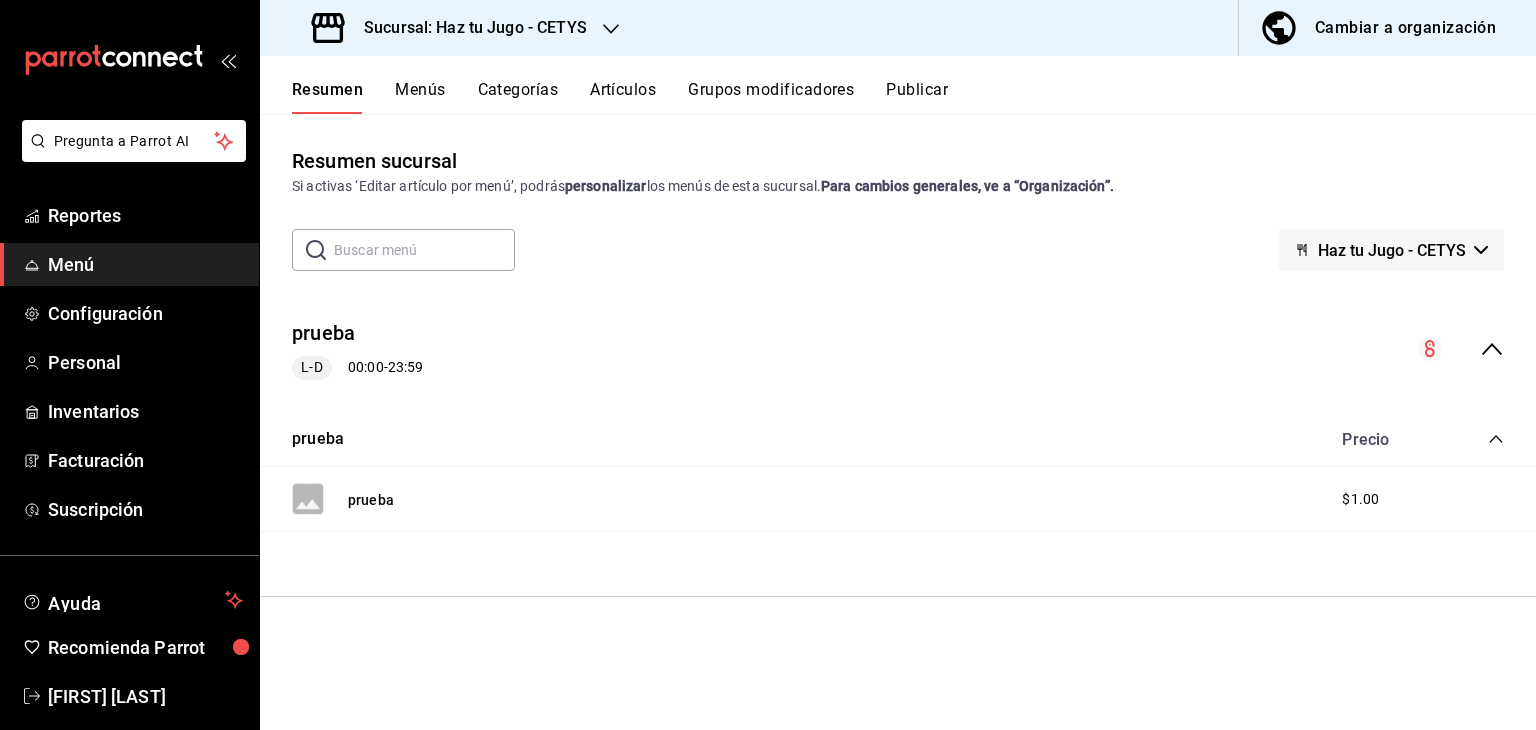 click on "Resumen Menús Categorías Artículos Grupos modificadores Publicar" at bounding box center (898, 85) 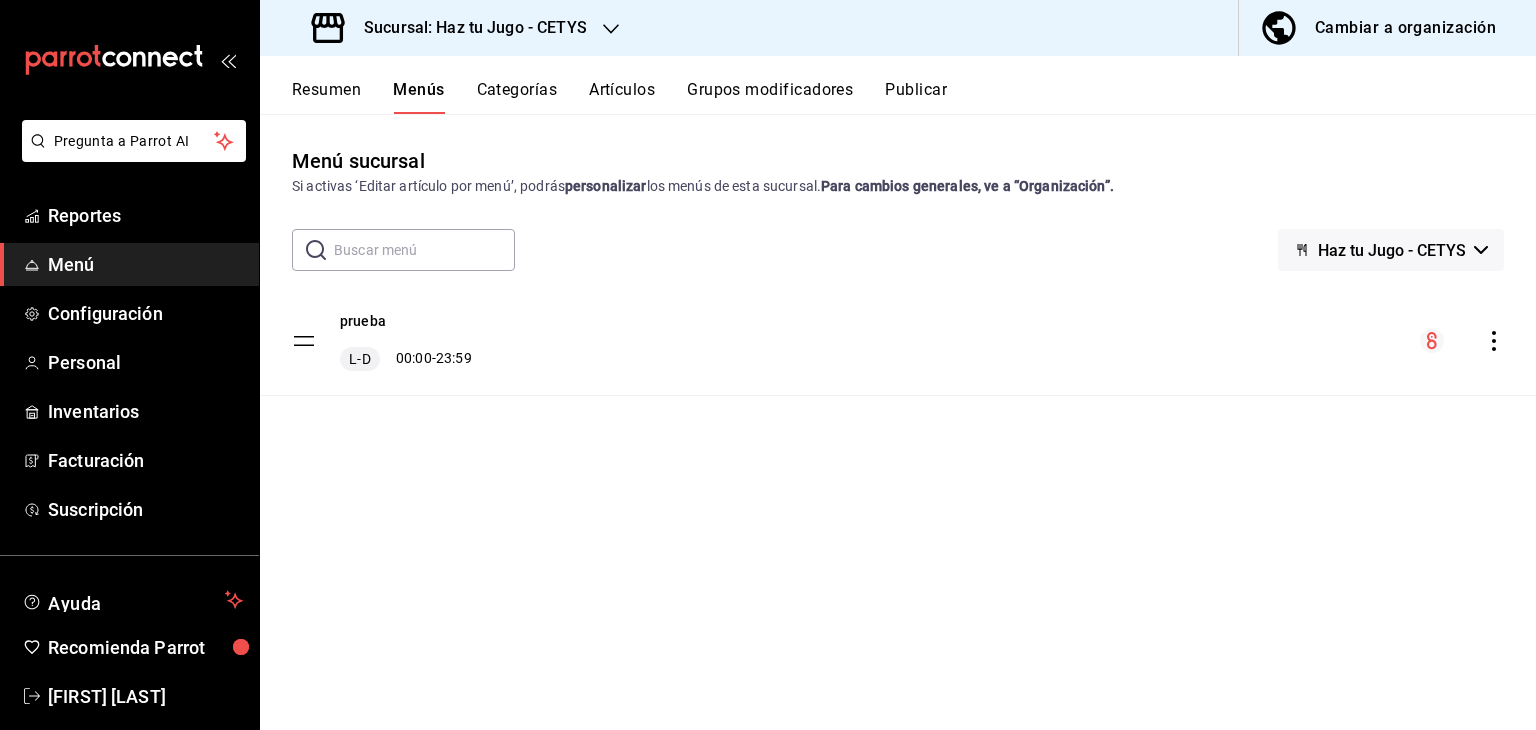 click on "Haz tu Jugo - CETYS" at bounding box center [1392, 250] 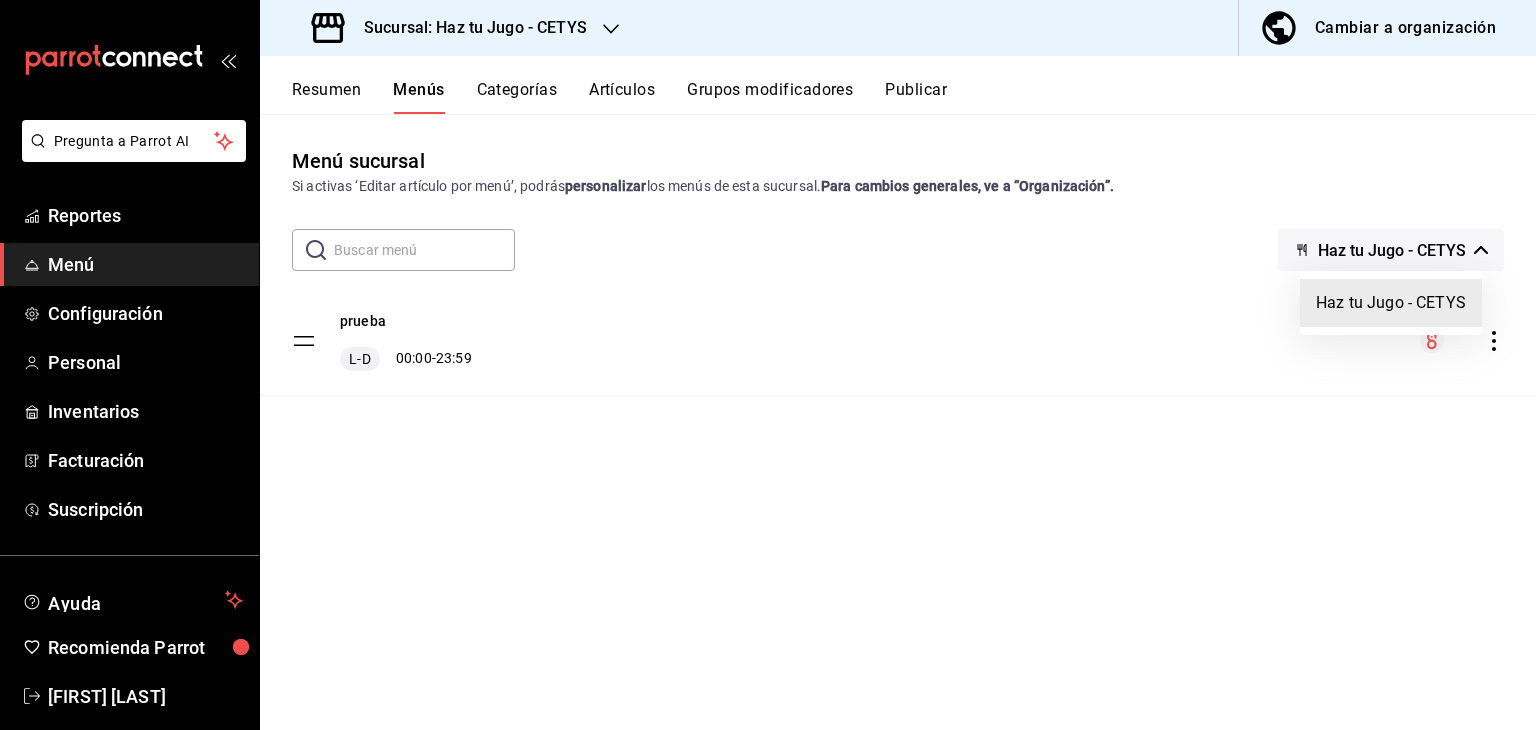 click at bounding box center [768, 365] 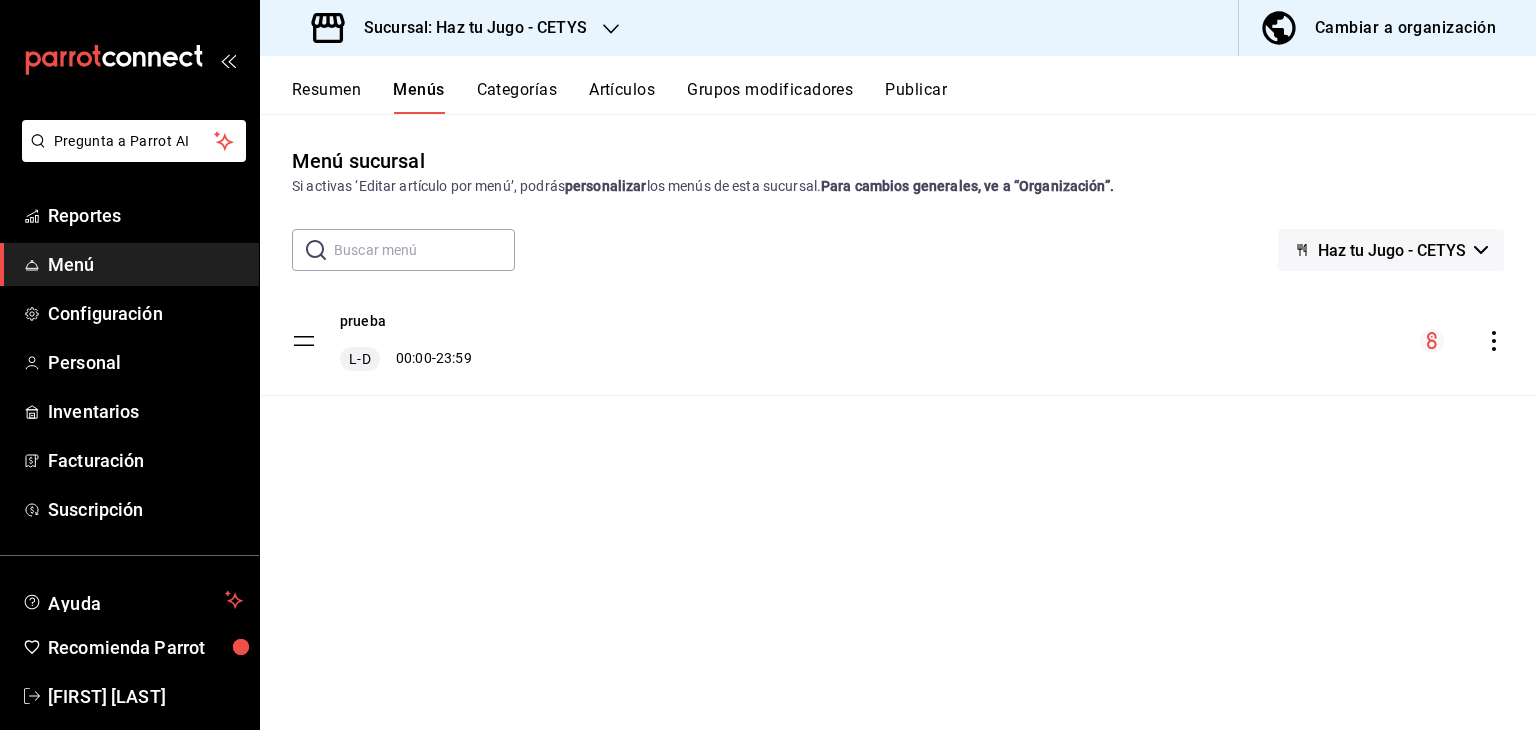 click on "Resumen Menús Categorías Artículos Grupos modificadores Publicar" at bounding box center (898, 85) 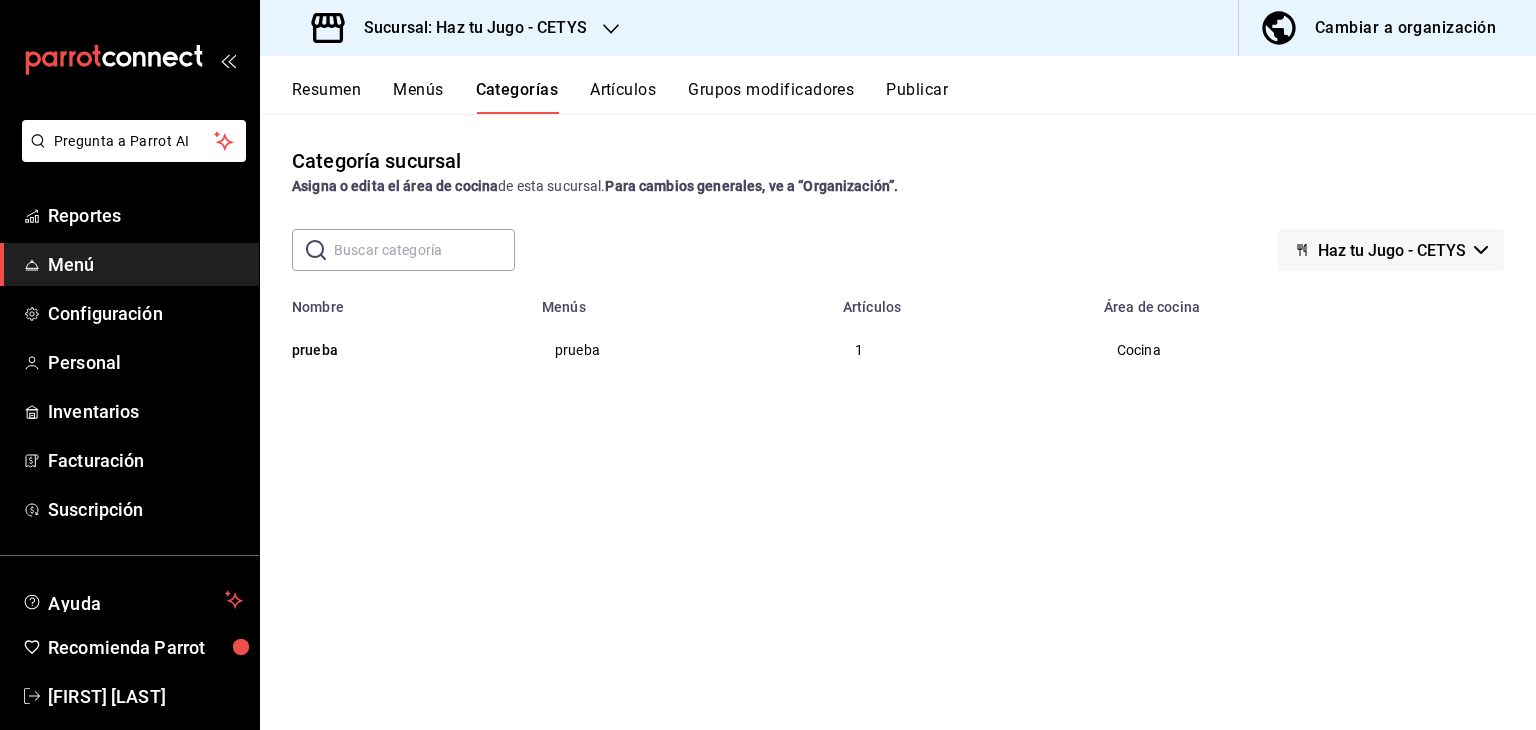 click on "Publicar" at bounding box center (917, 97) 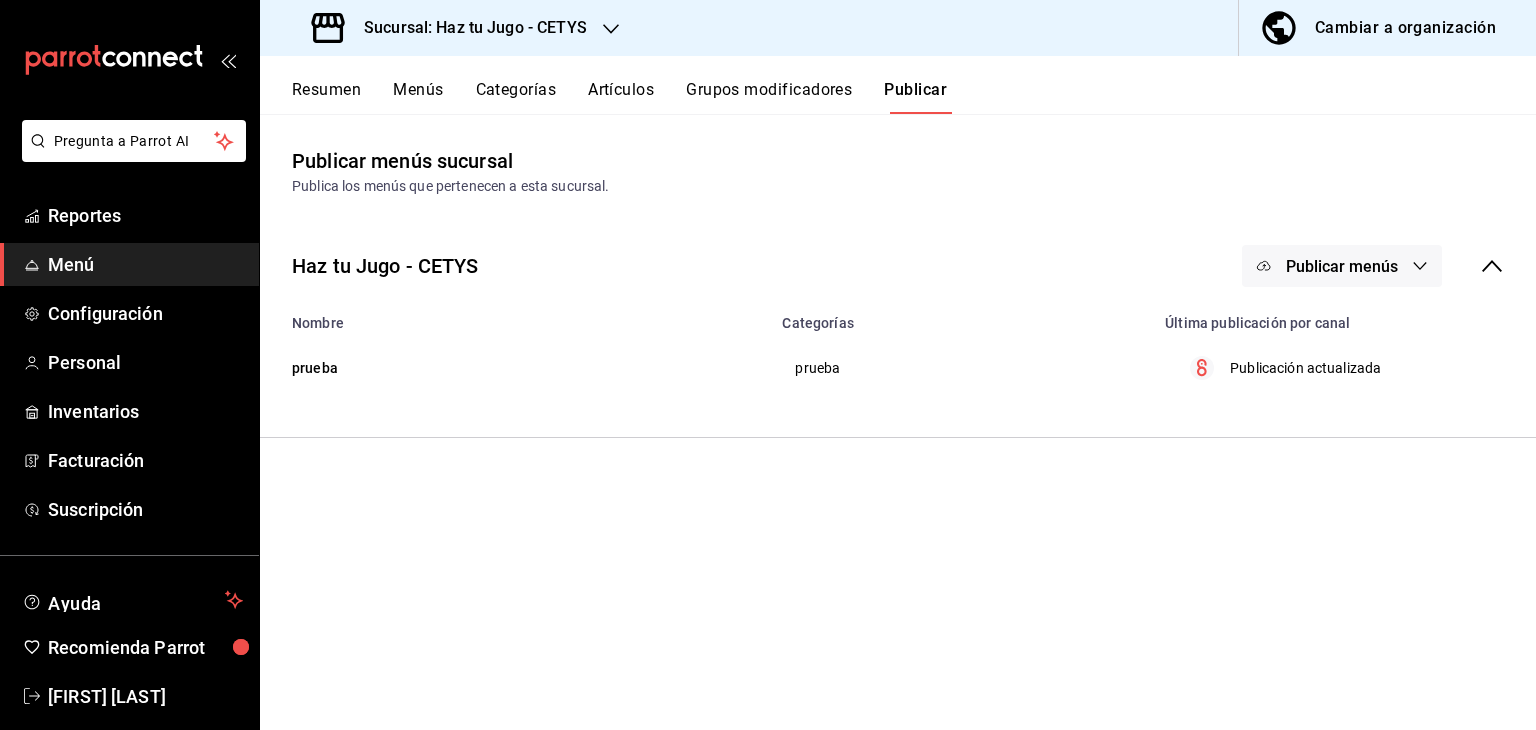 click on "Resumen" at bounding box center (326, 97) 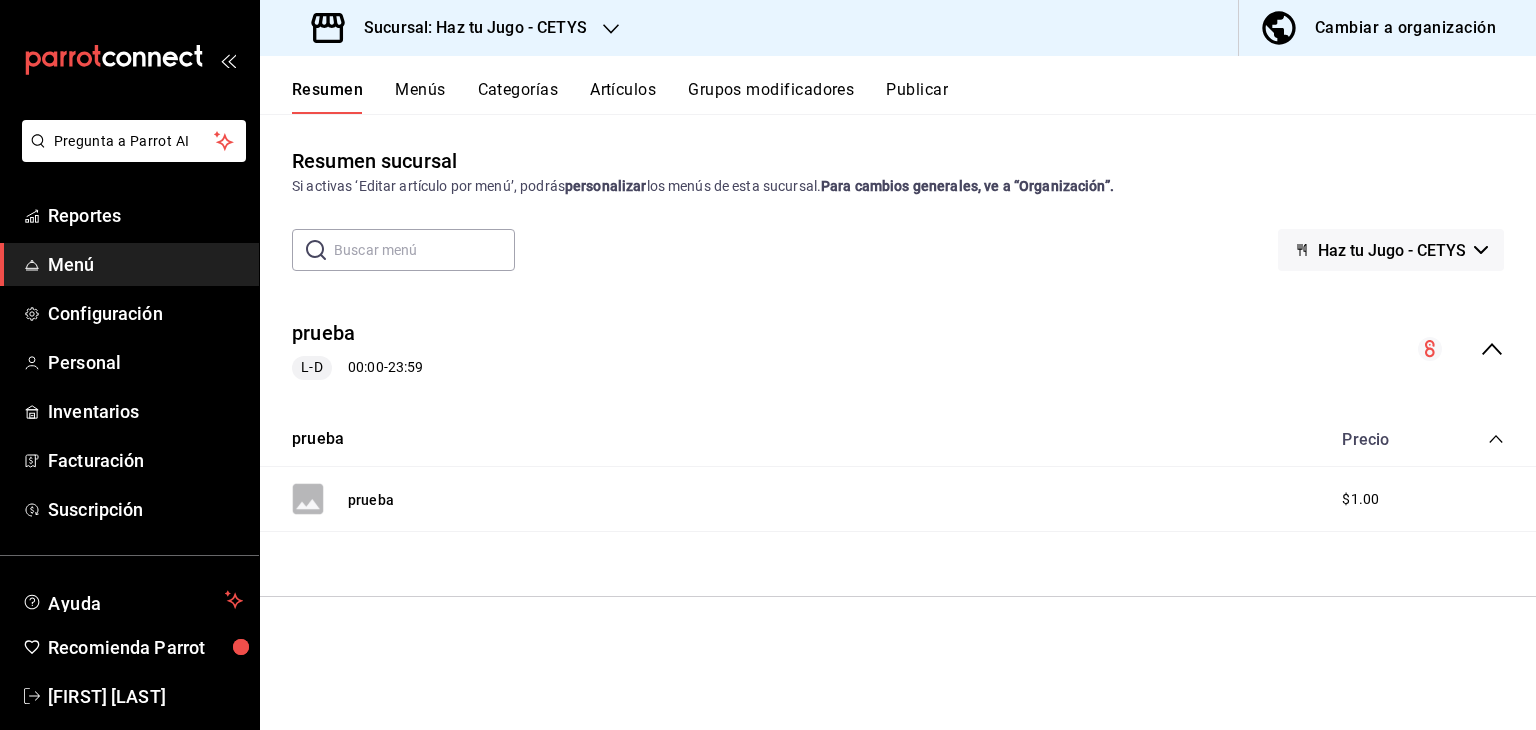 click 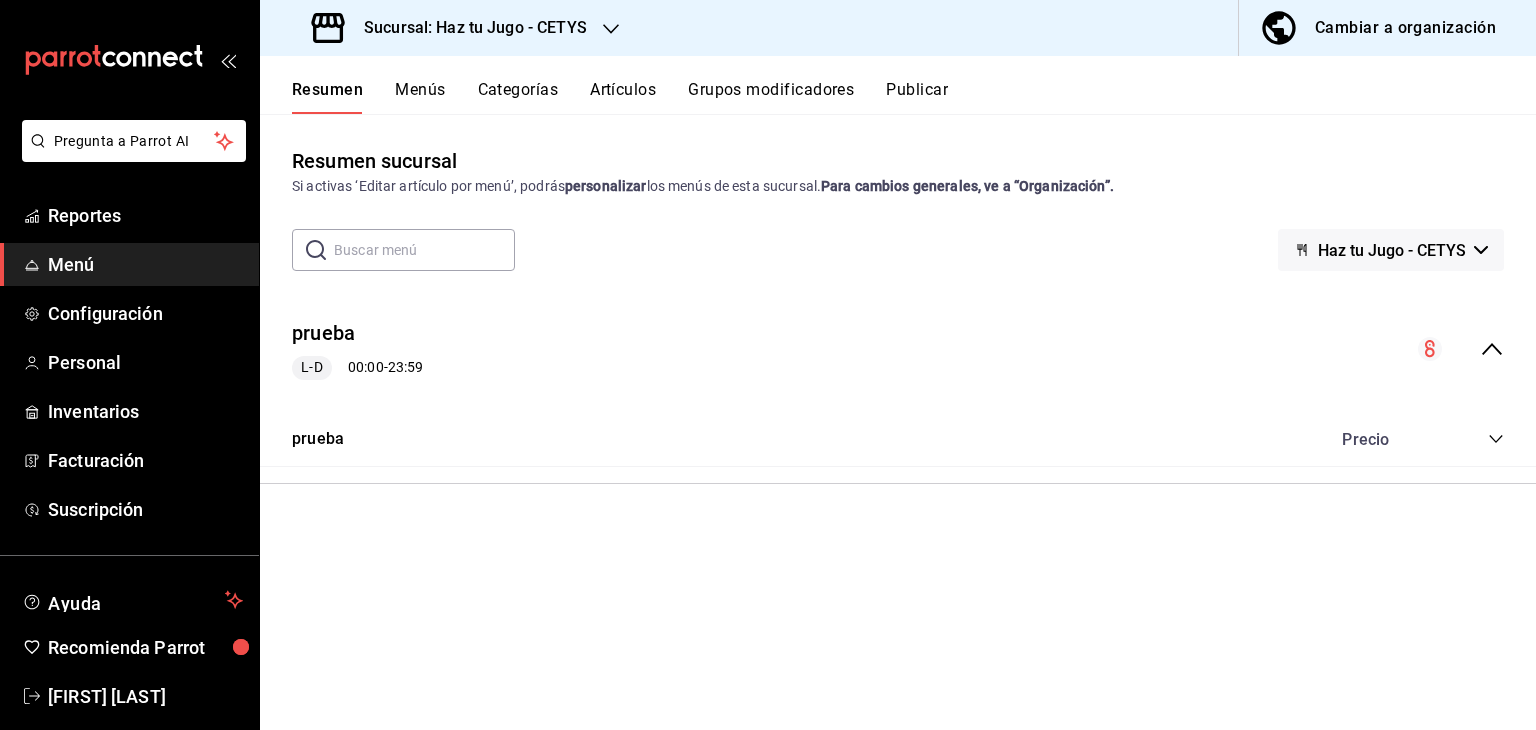 click 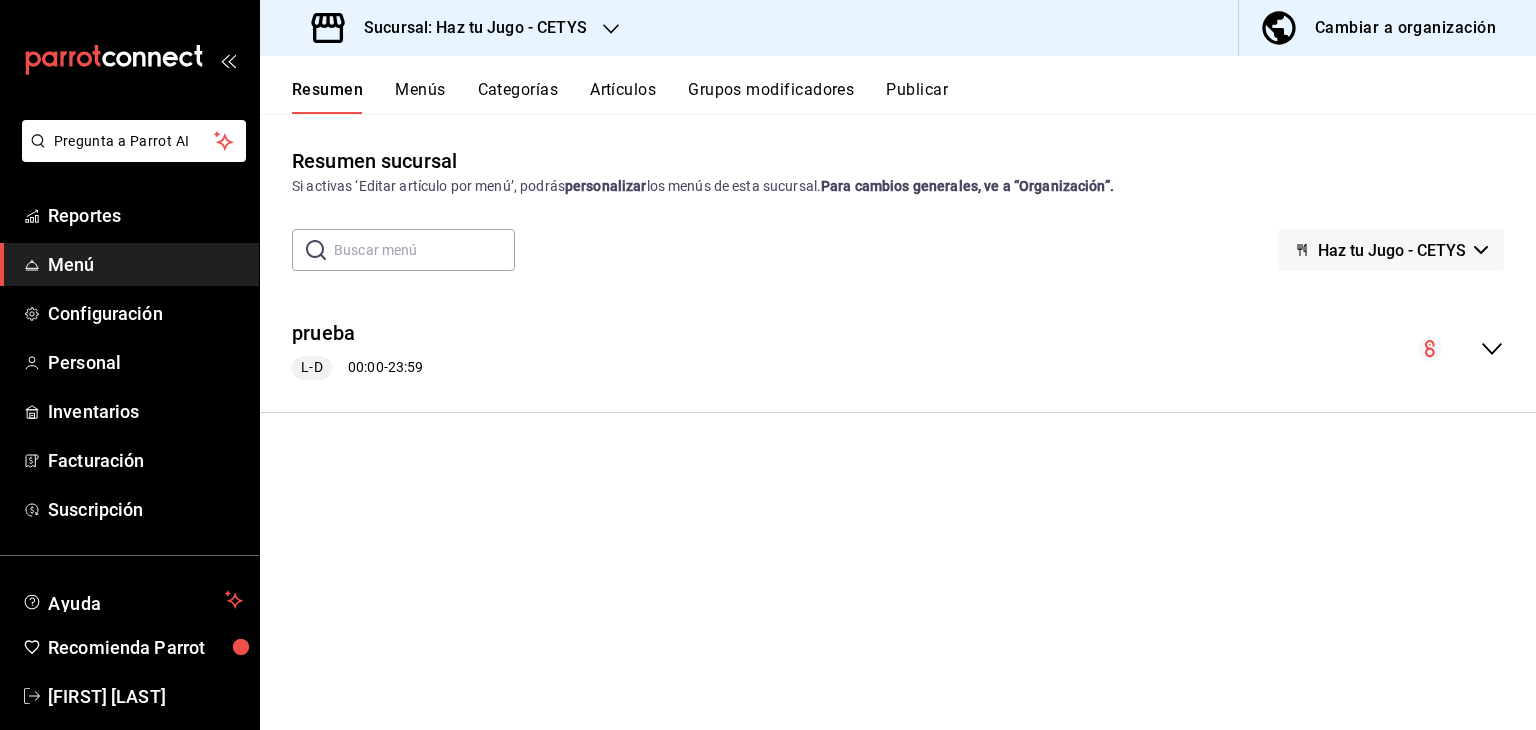 click 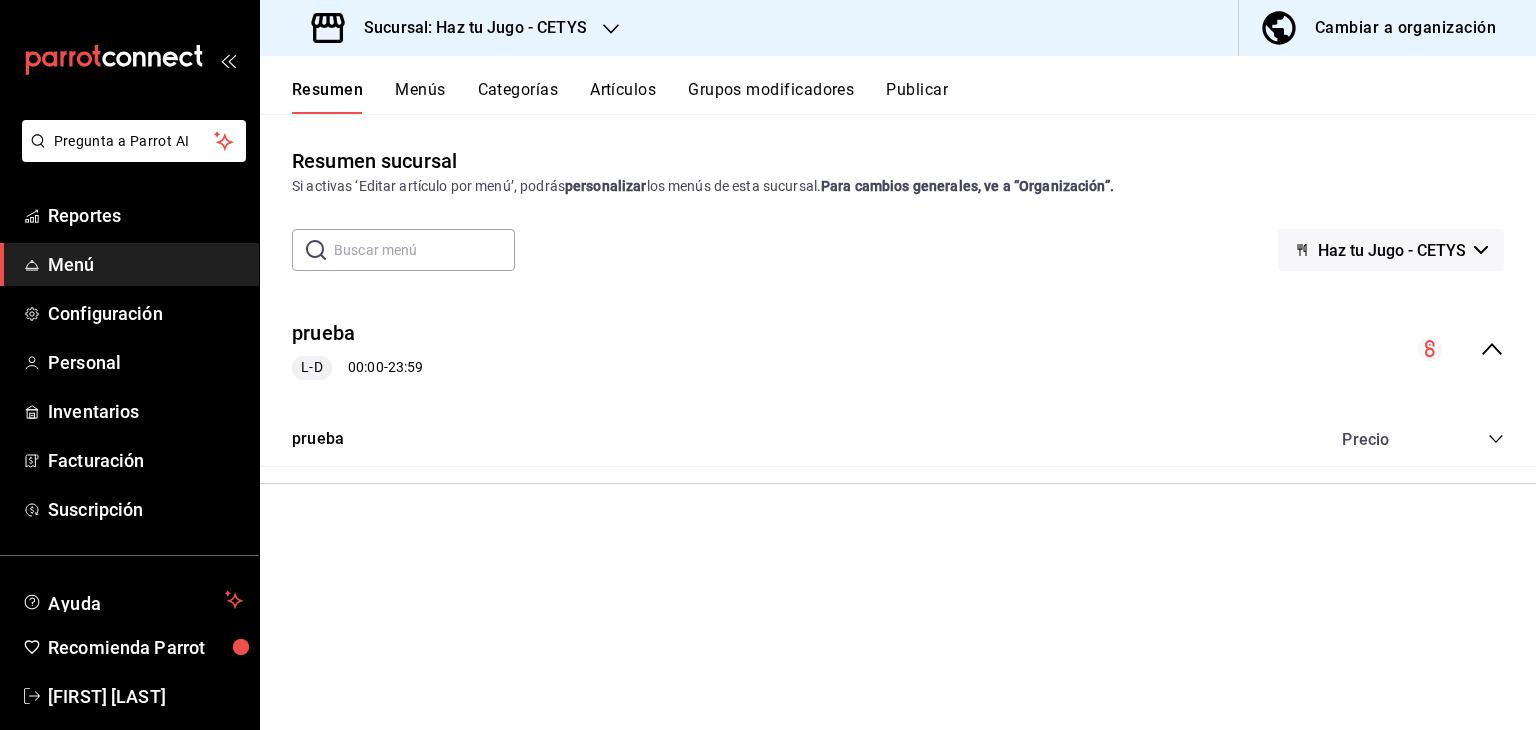 click on "Haz tu Jugo - CETYS" at bounding box center (1391, 250) 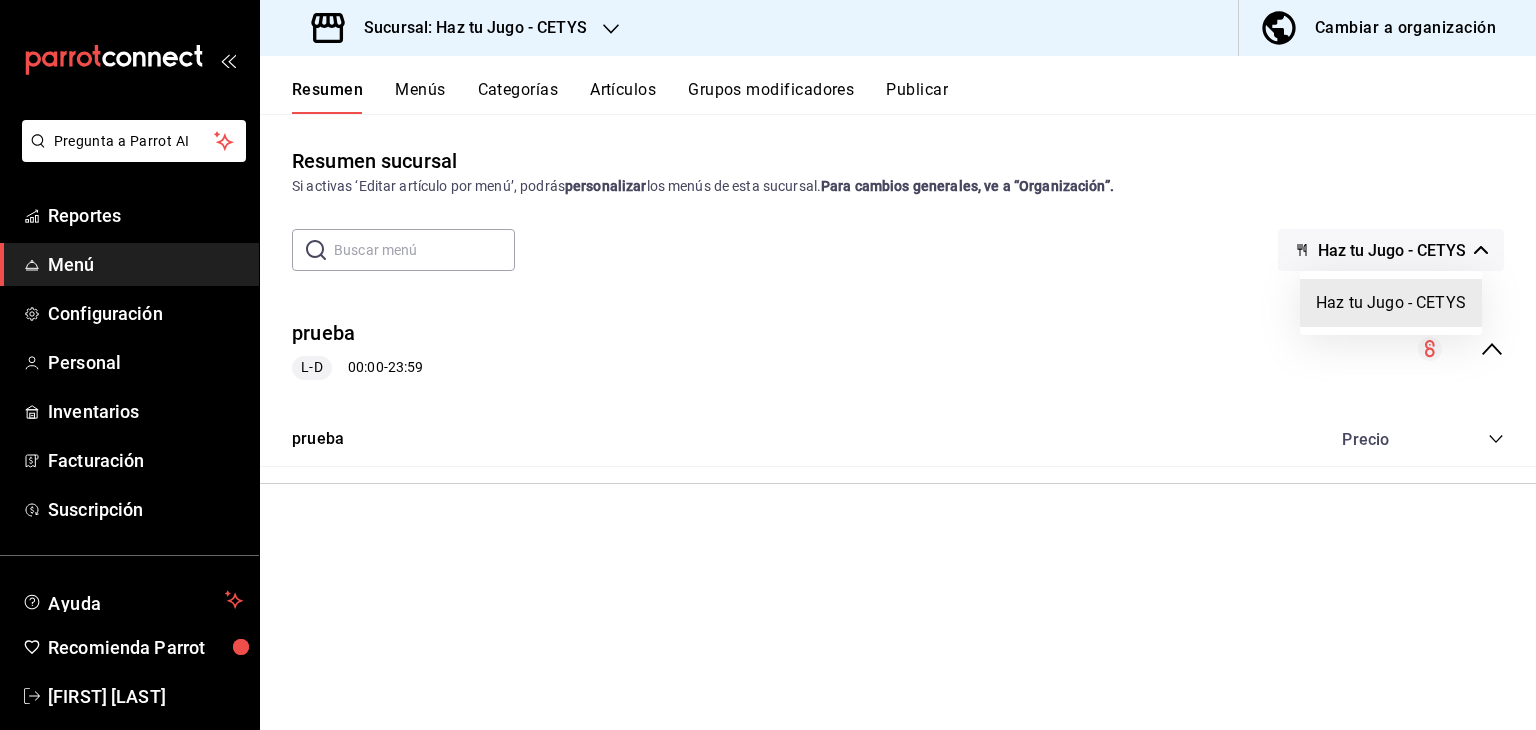 click at bounding box center [768, 365] 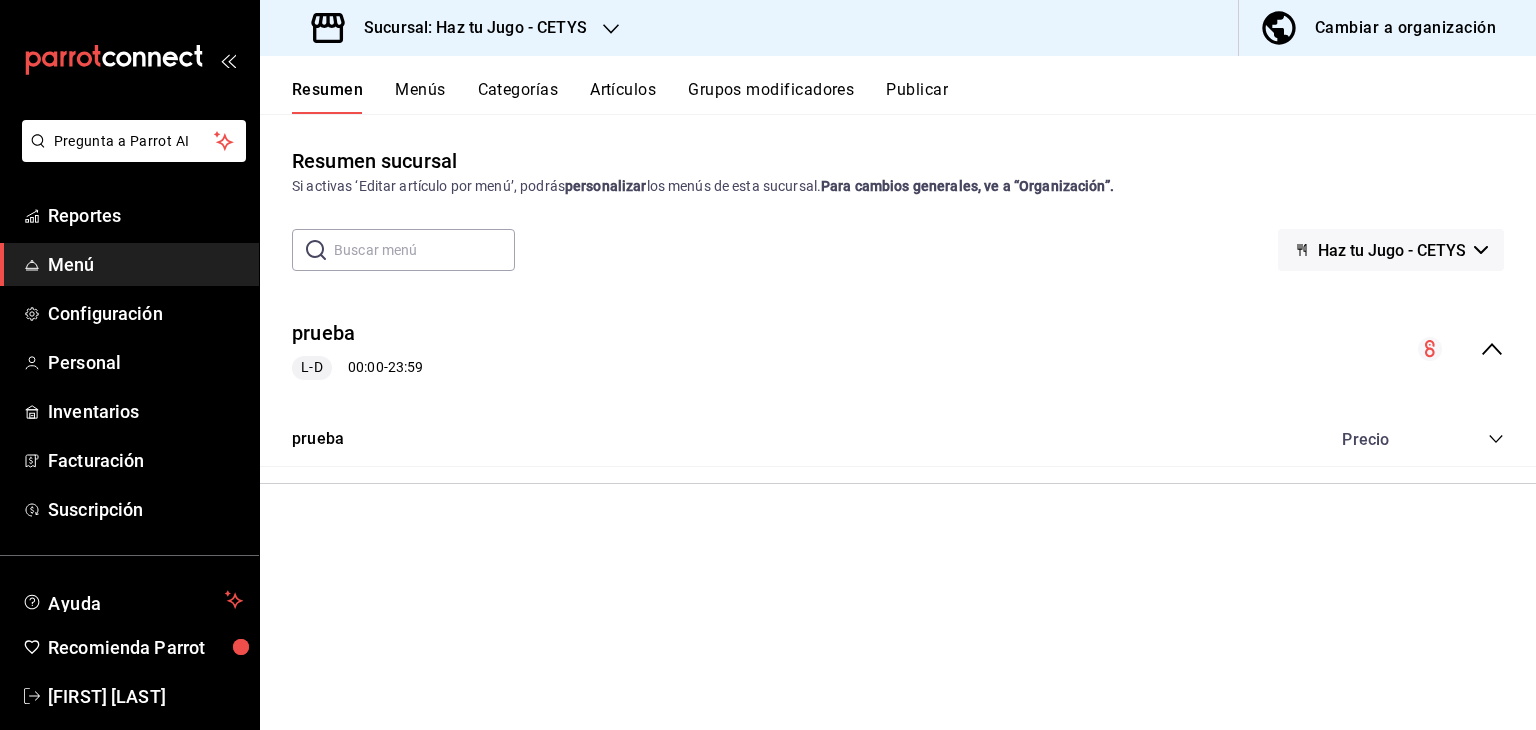 click on "Menús" at bounding box center (420, 97) 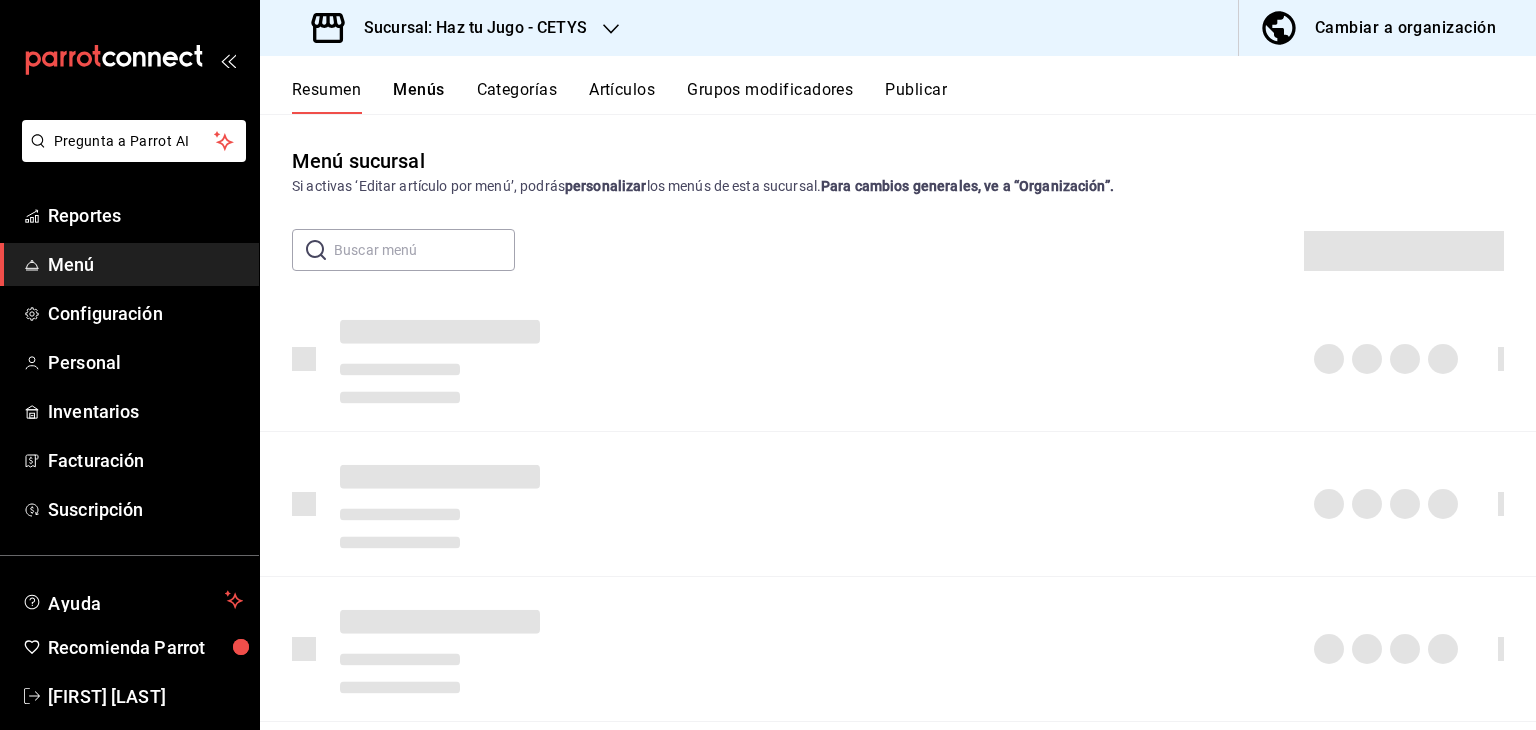 click on "Sucursal: Haz tu Jugo - CETYS" at bounding box center (467, 28) 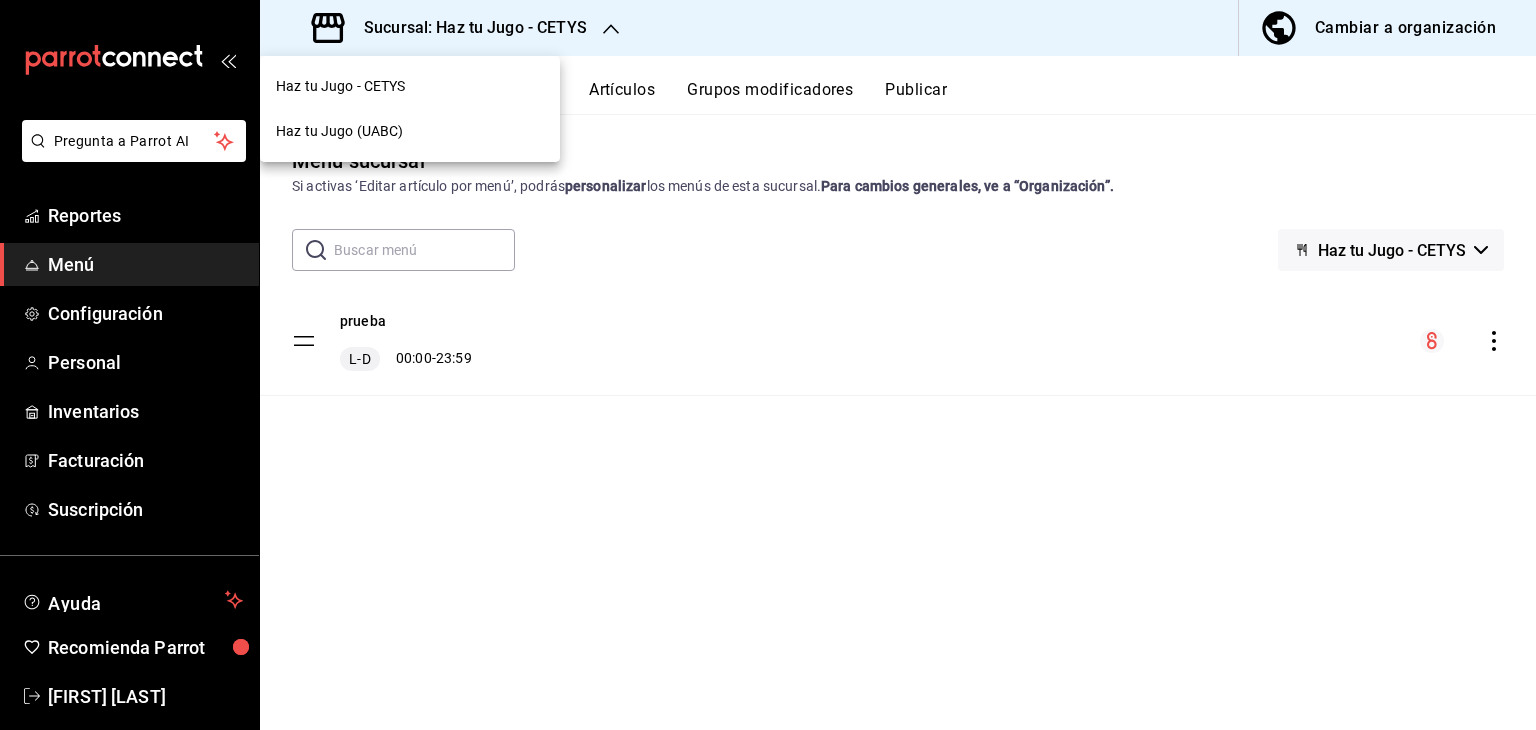 click at bounding box center (768, 365) 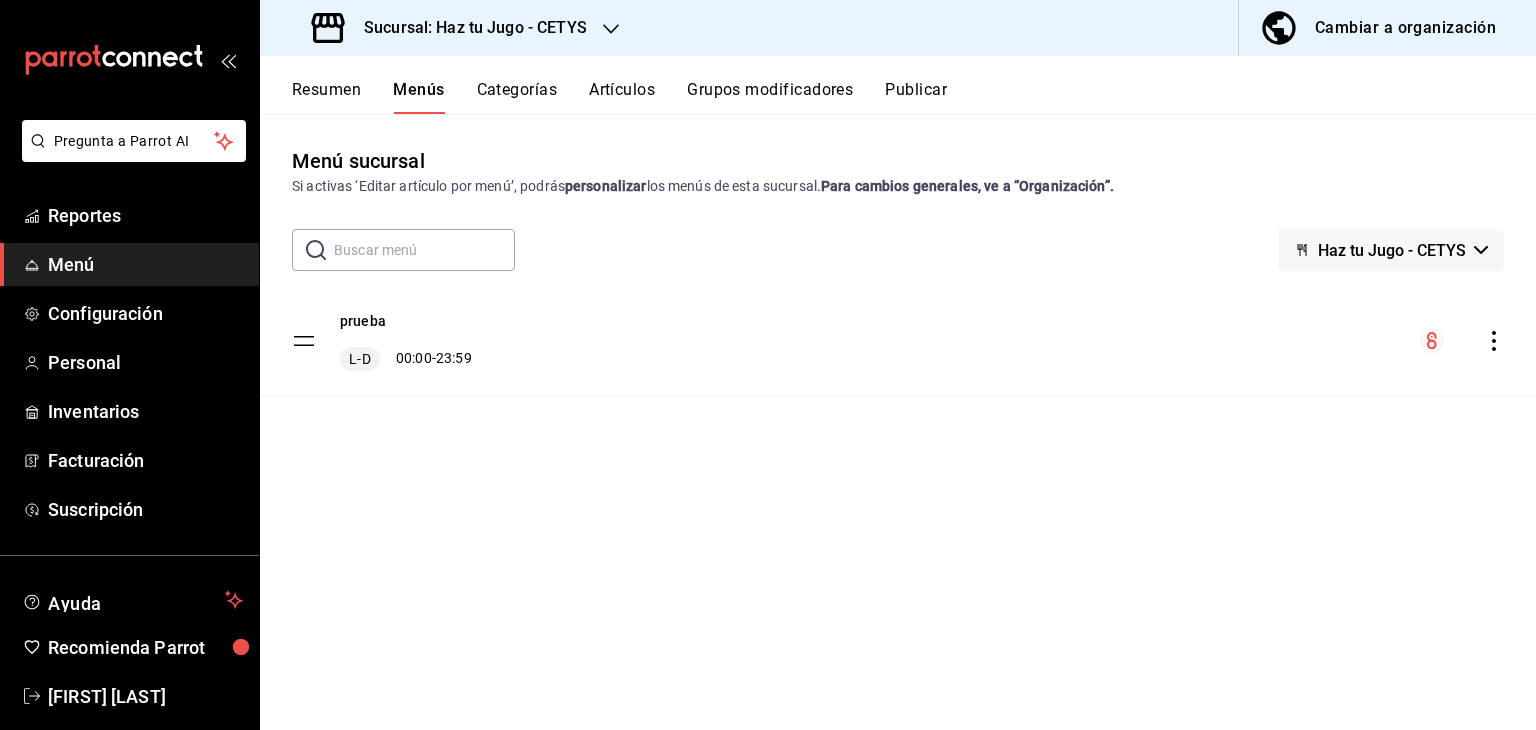 click on "prueba L-D 00:00  -  23:59" at bounding box center [898, 341] 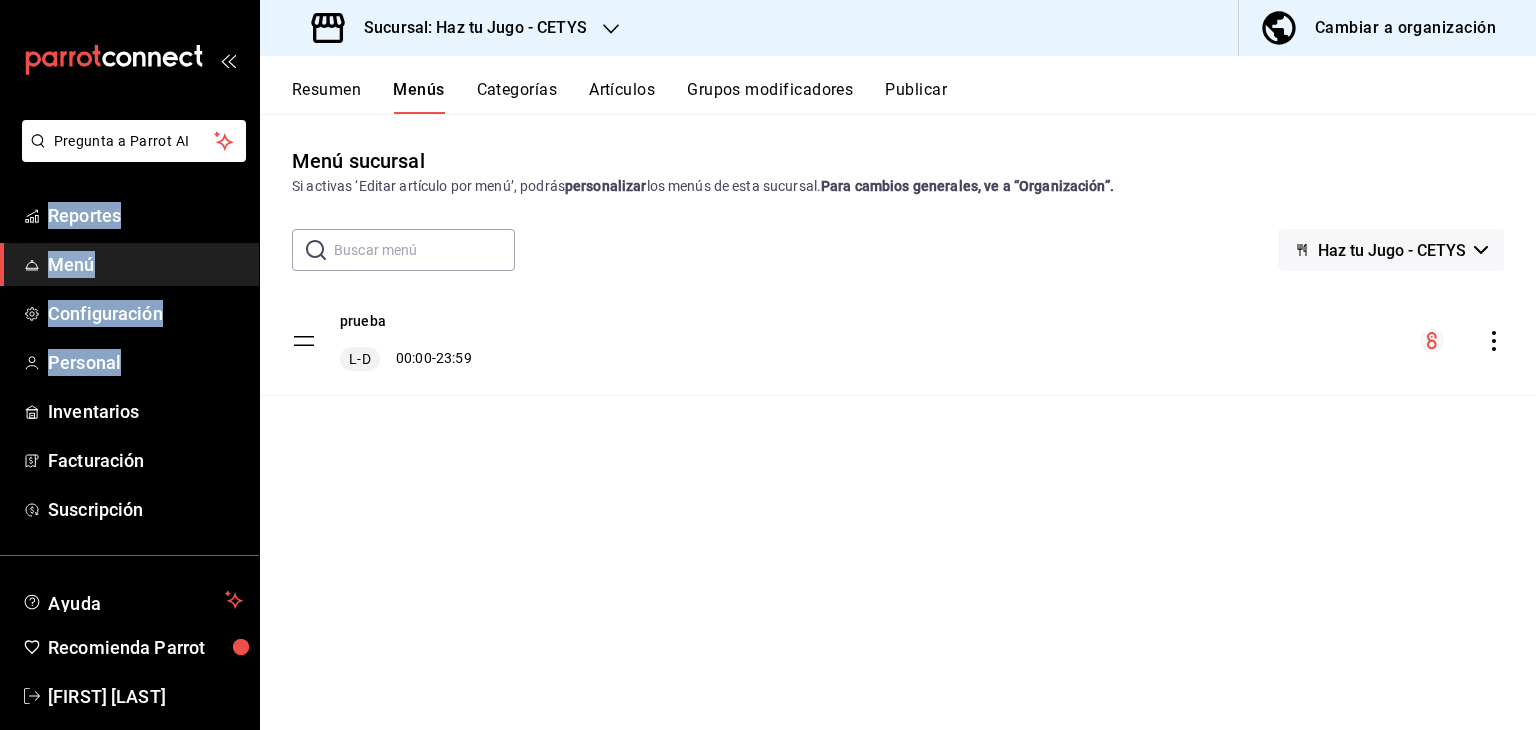 drag, startPoint x: 259, startPoint y: 365, endPoint x: 229, endPoint y: -59, distance: 425.06 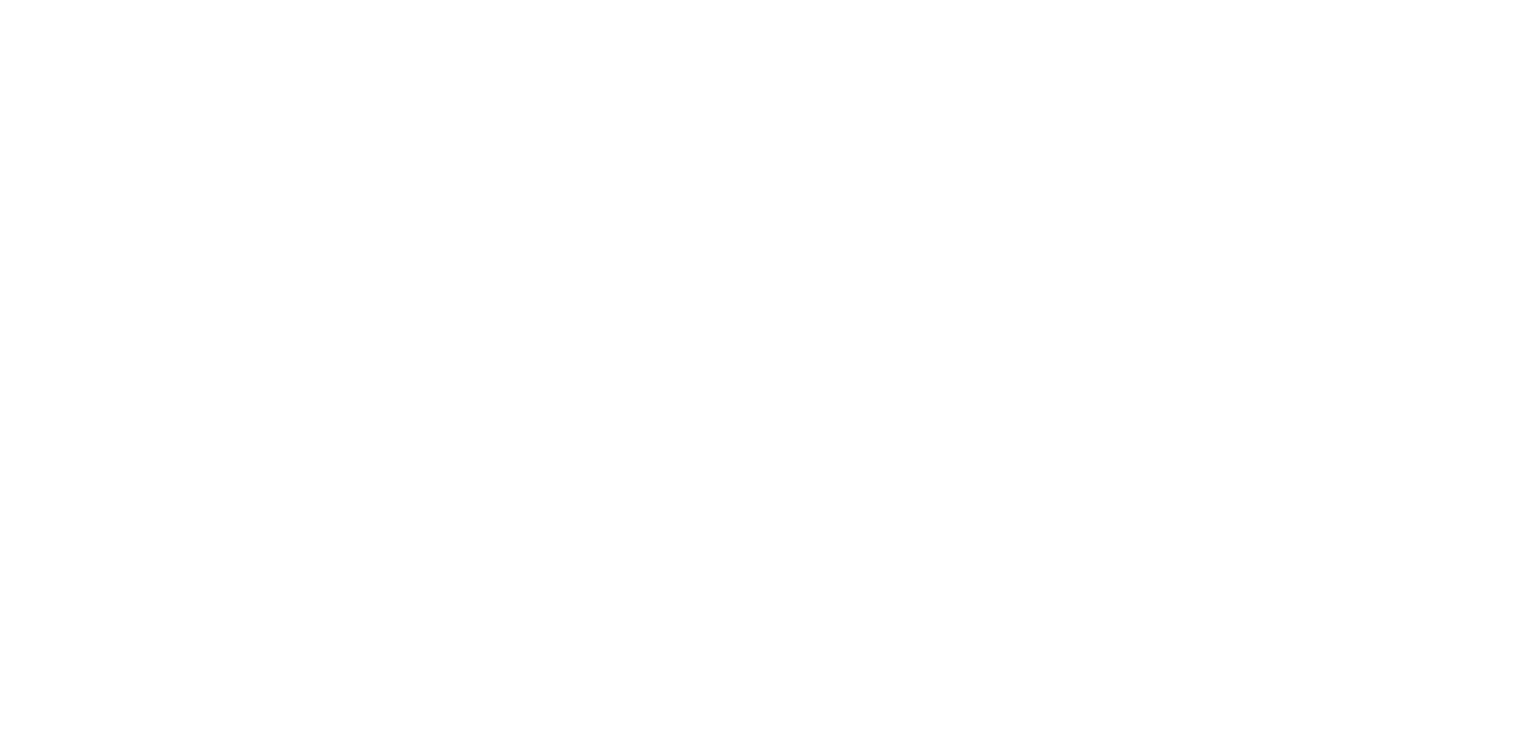 scroll, scrollTop: 0, scrollLeft: 0, axis: both 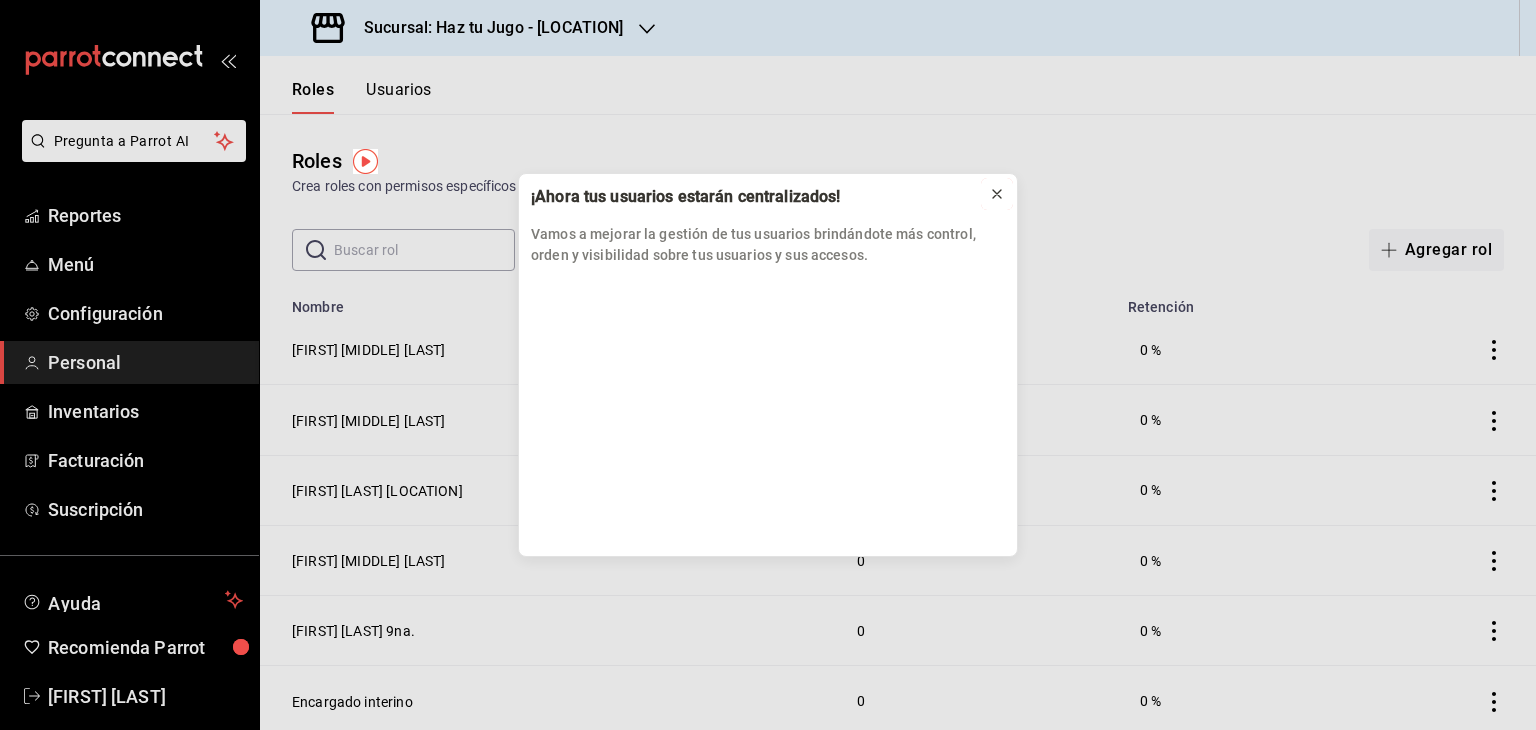 click at bounding box center (997, 194) 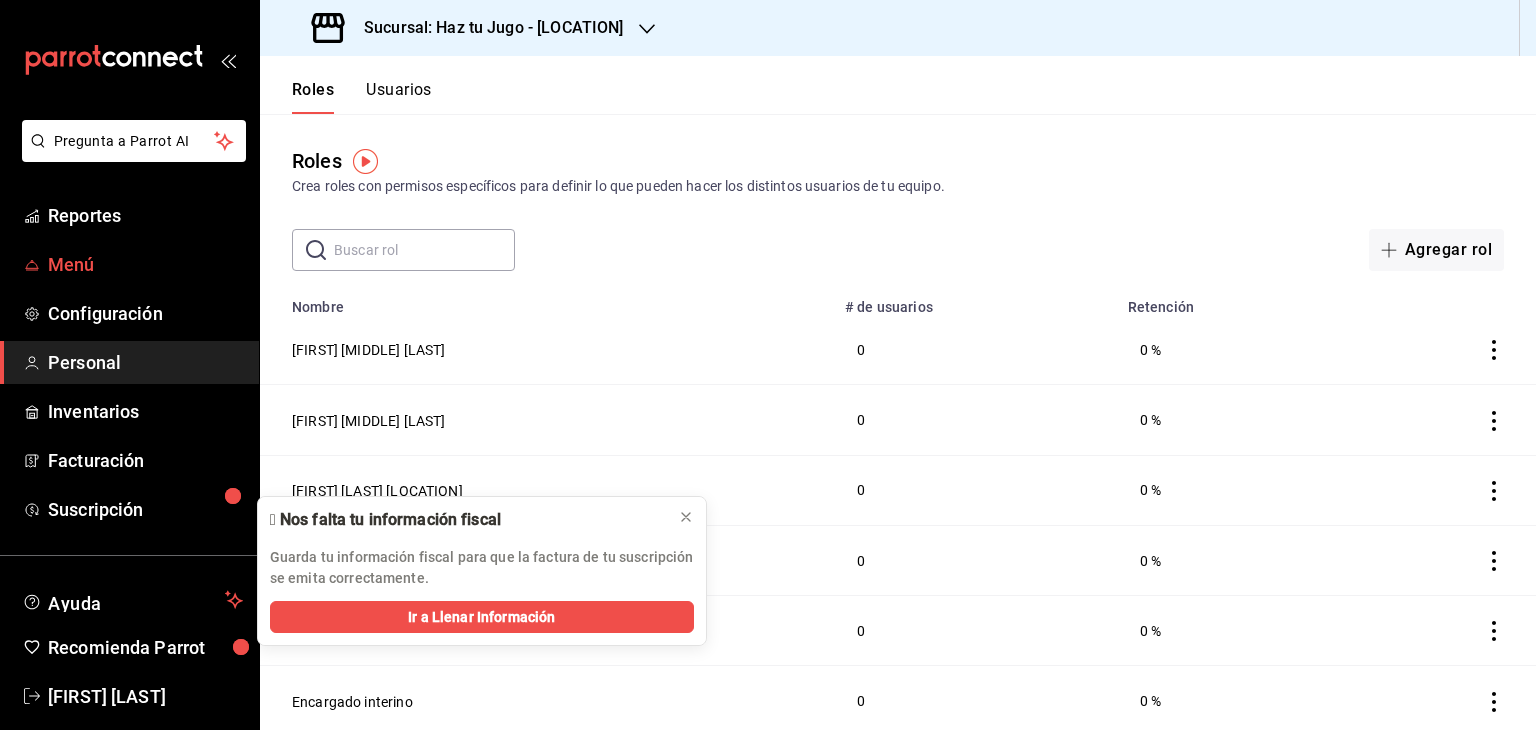 click on "Menú" at bounding box center (129, 264) 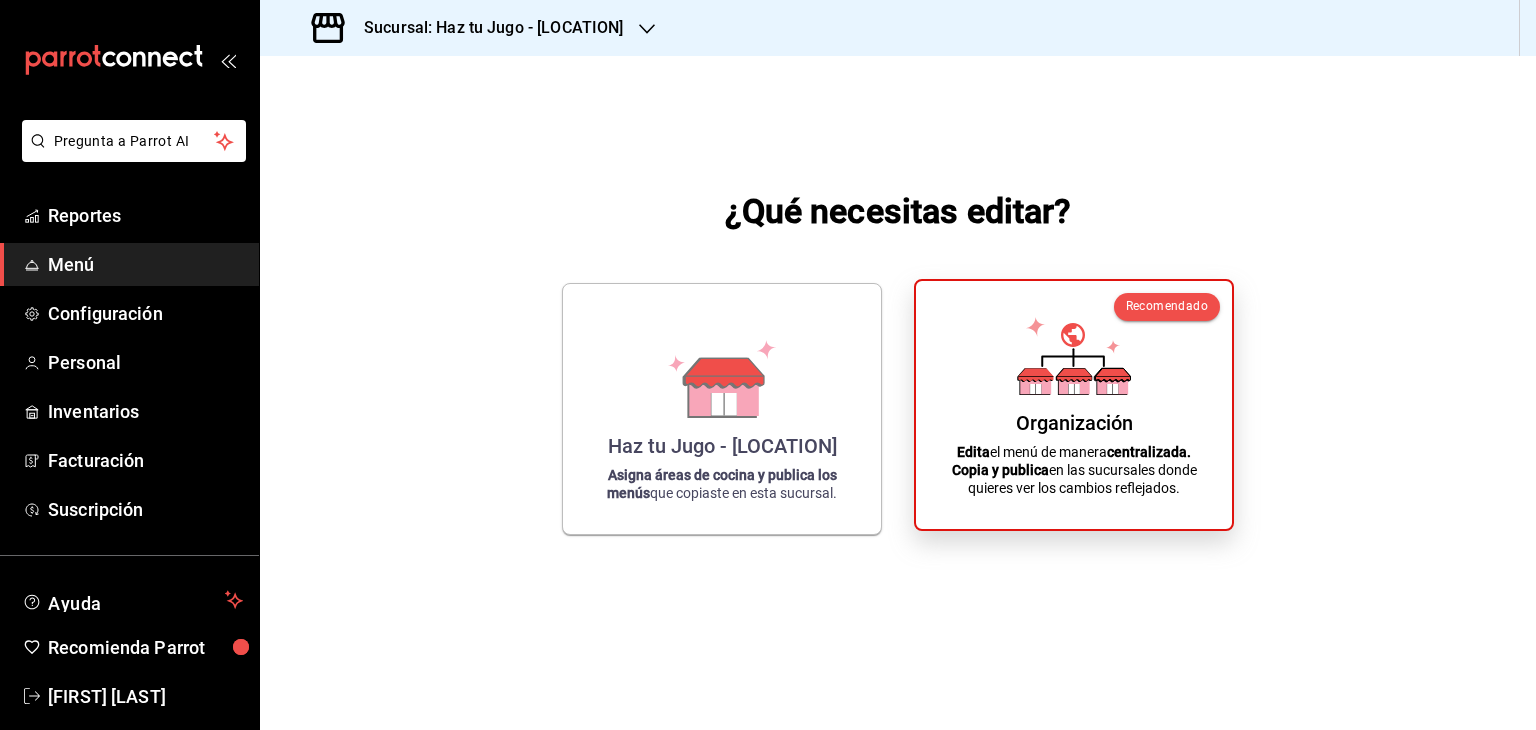 click 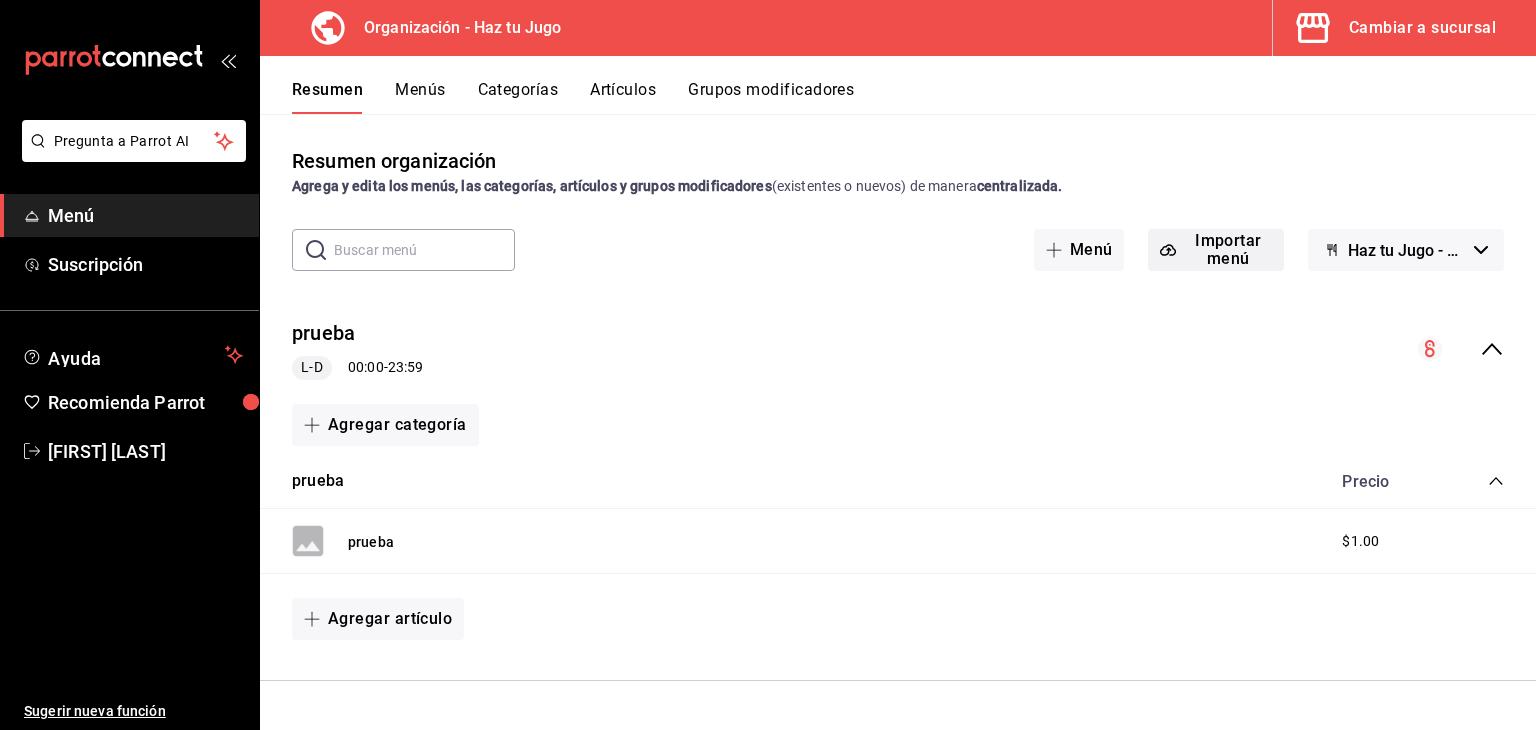 click on "Importar menú" at bounding box center [1216, 250] 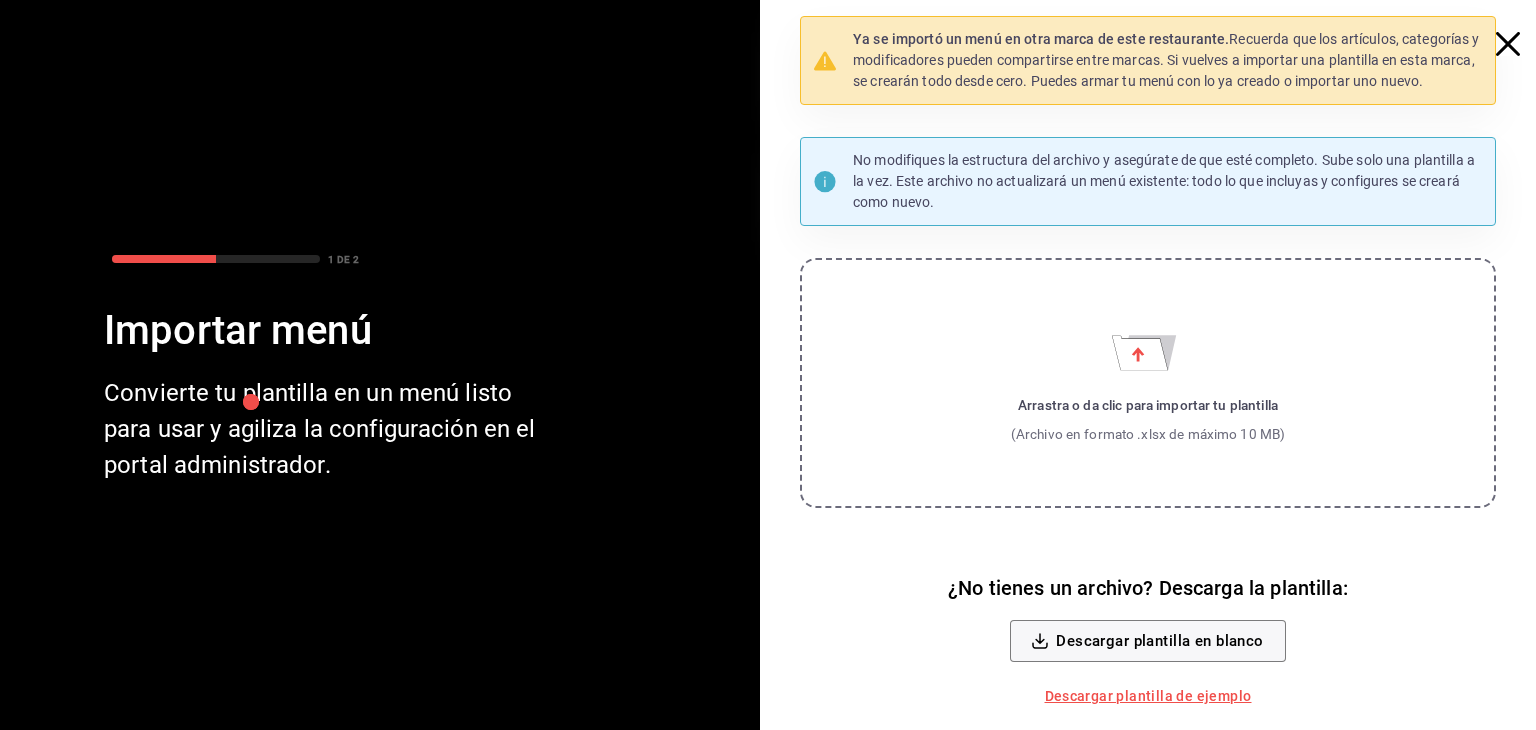 click on "Arrastra o da clic para importar tu plantilla (Archivo en formato .xlsx de máximo 10 MB)" at bounding box center [1148, 383] 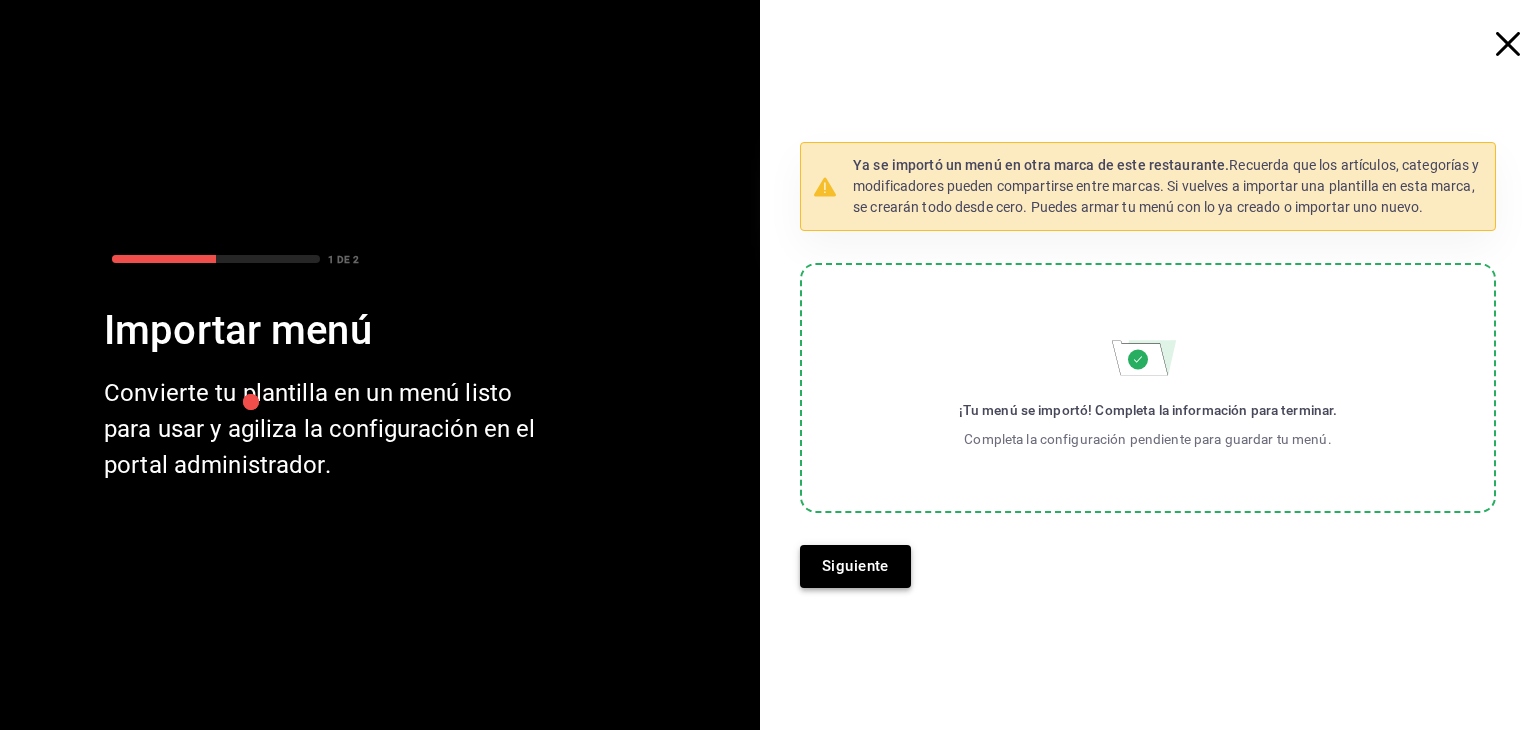 click on "Siguiente" at bounding box center (855, 566) 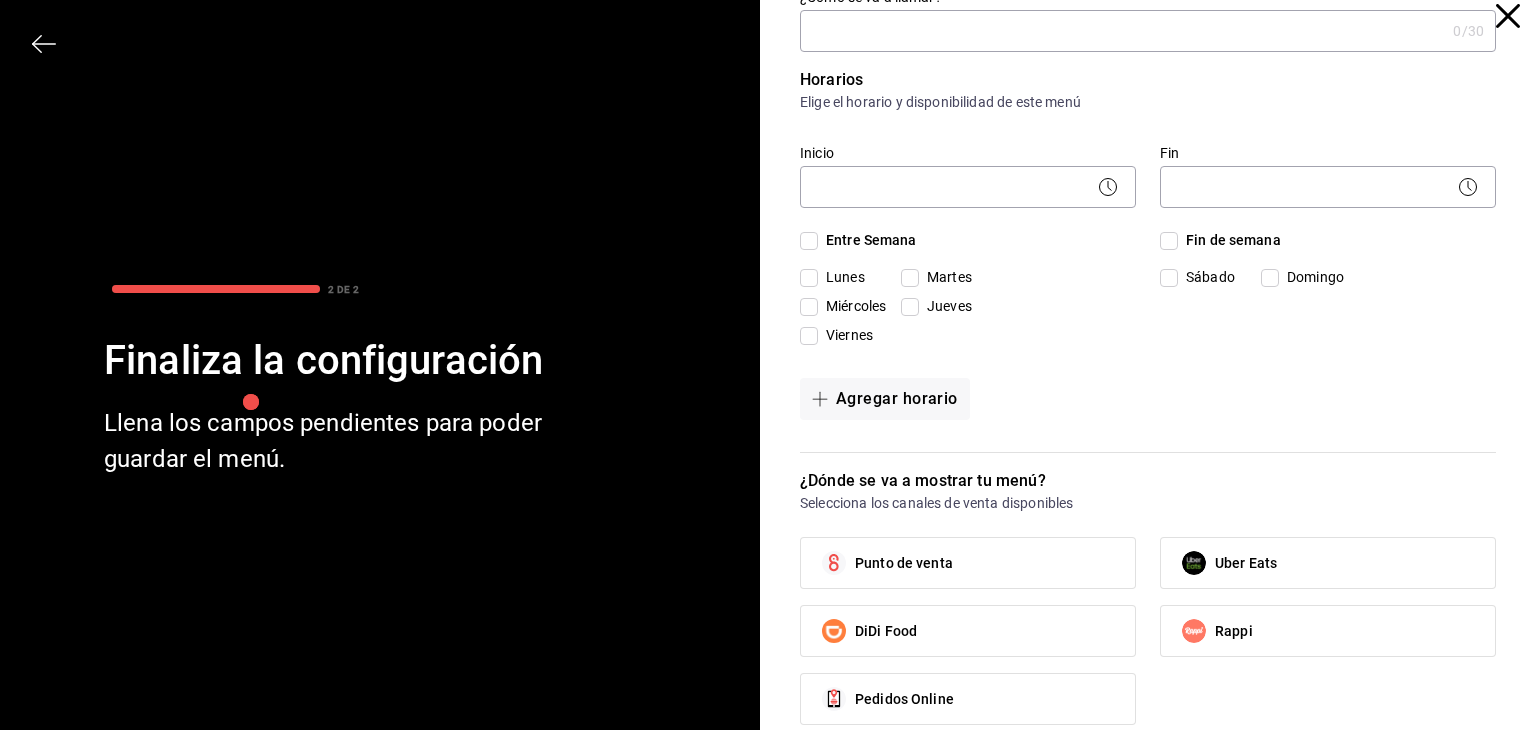scroll, scrollTop: 0, scrollLeft: 0, axis: both 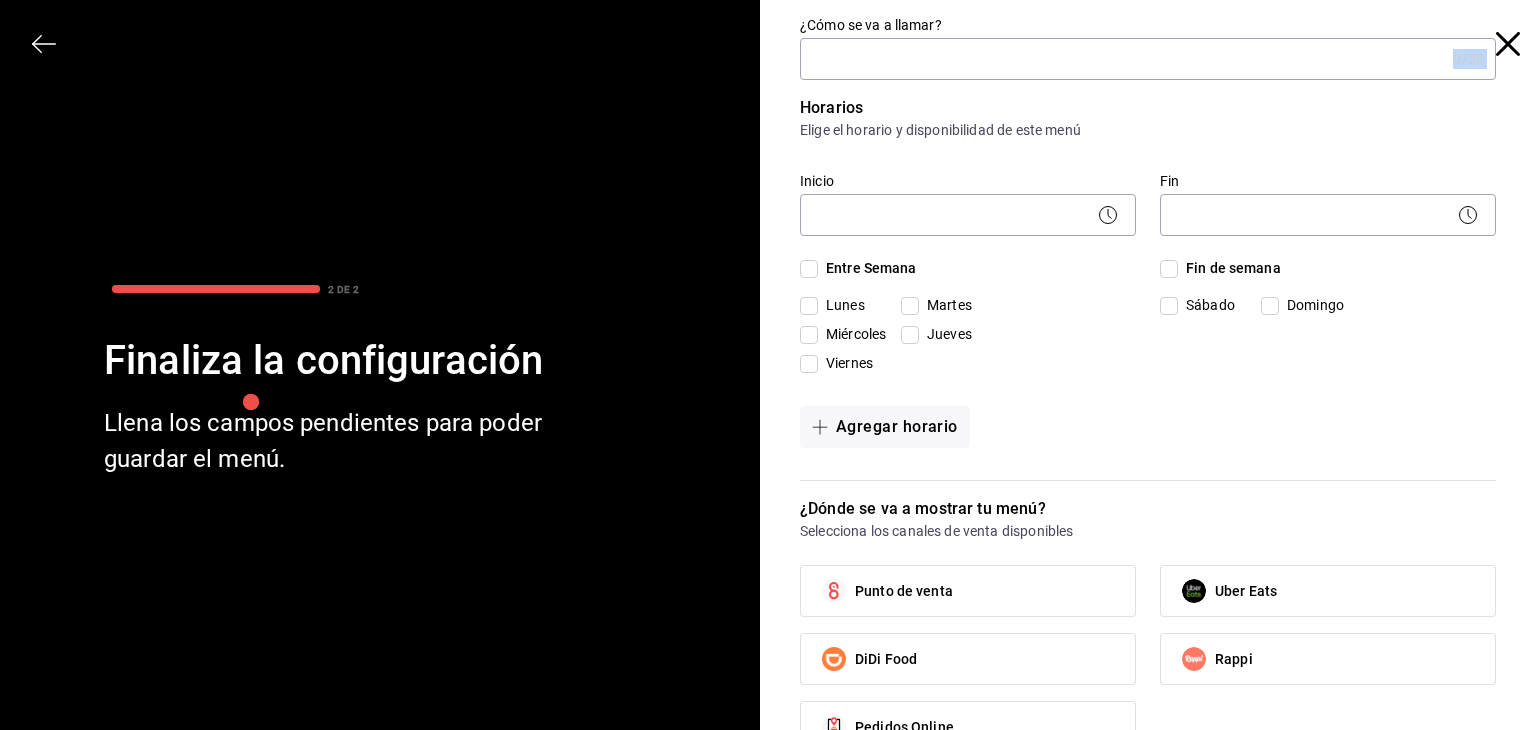 drag, startPoint x: 1224, startPoint y: 83, endPoint x: 1224, endPoint y: 69, distance: 14 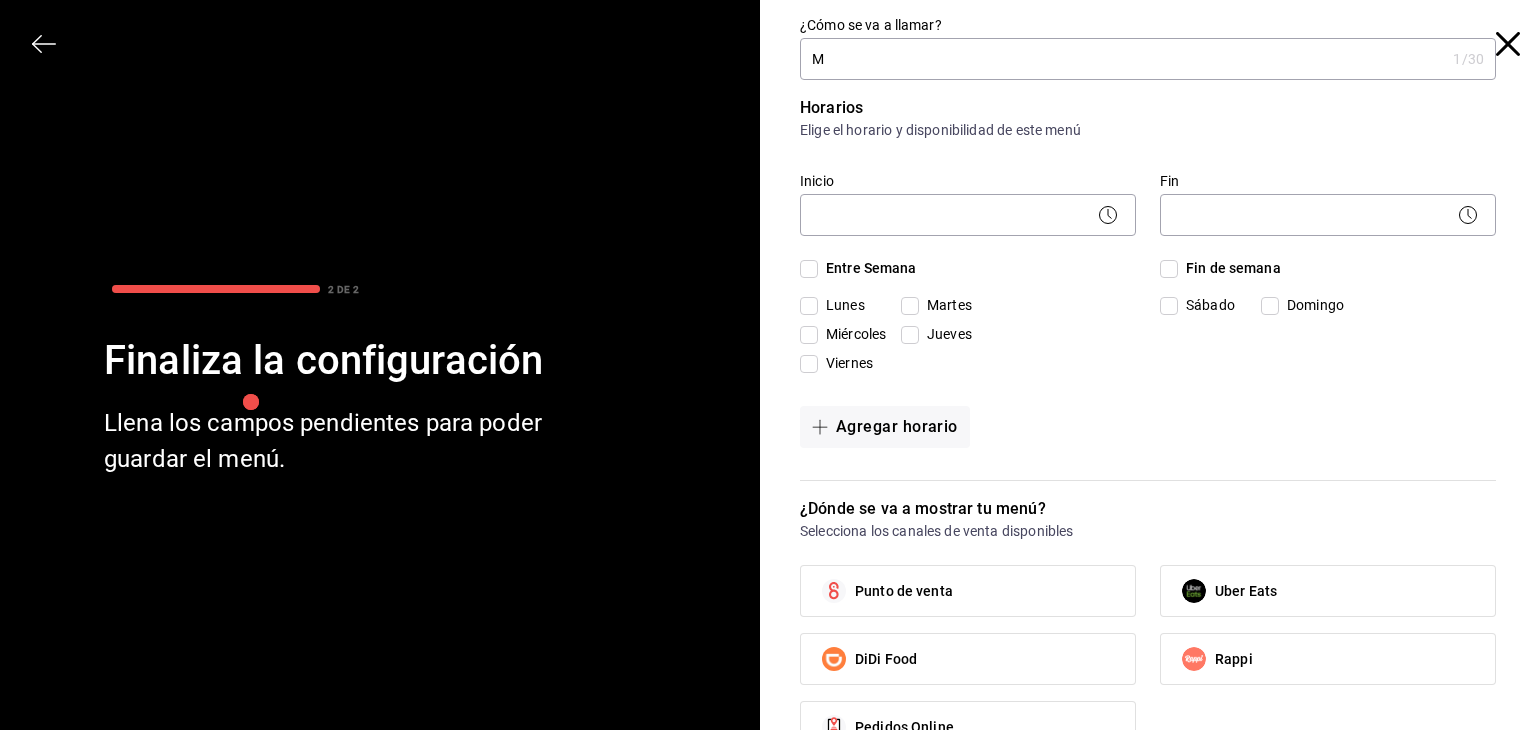 click on "M" at bounding box center (1122, 59) 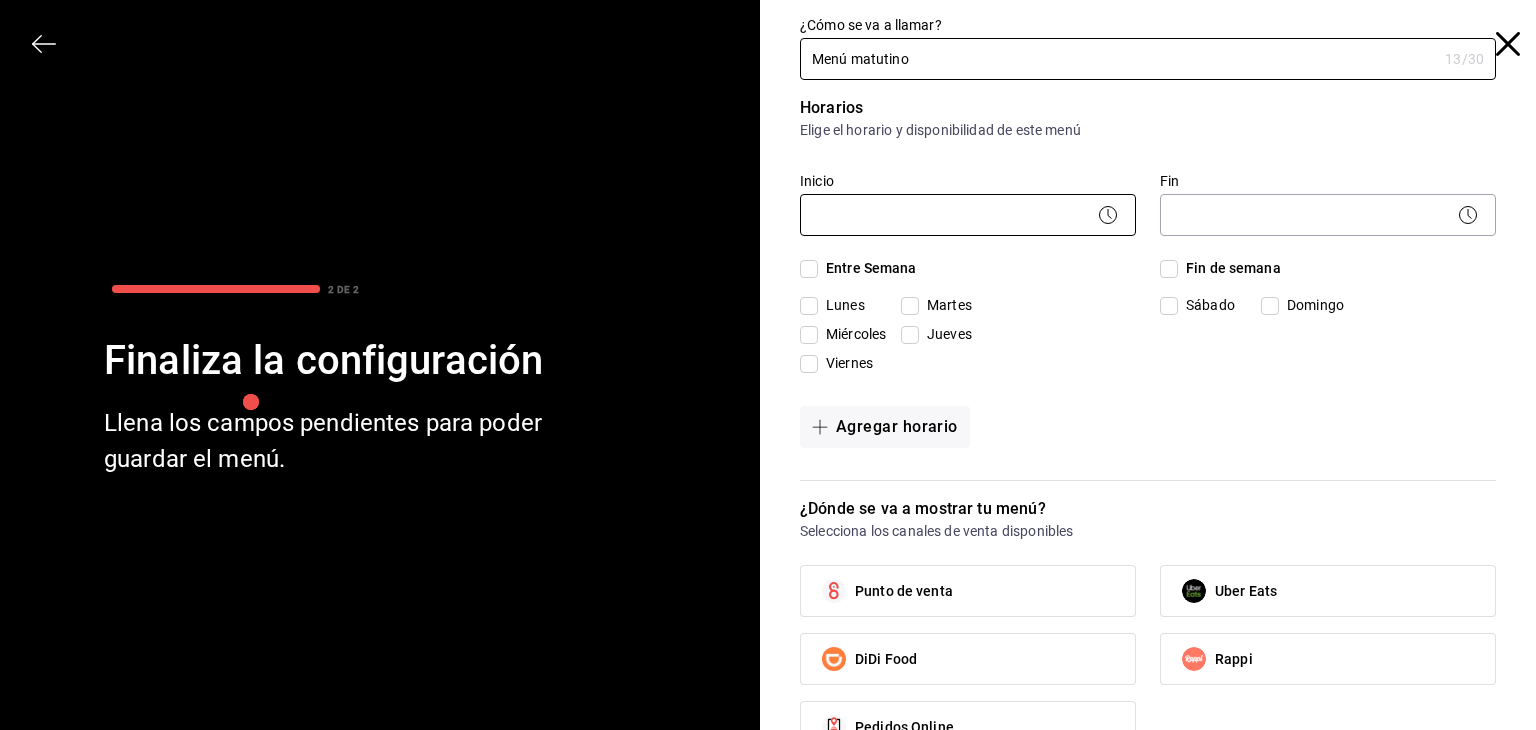 type on "Menú matutino" 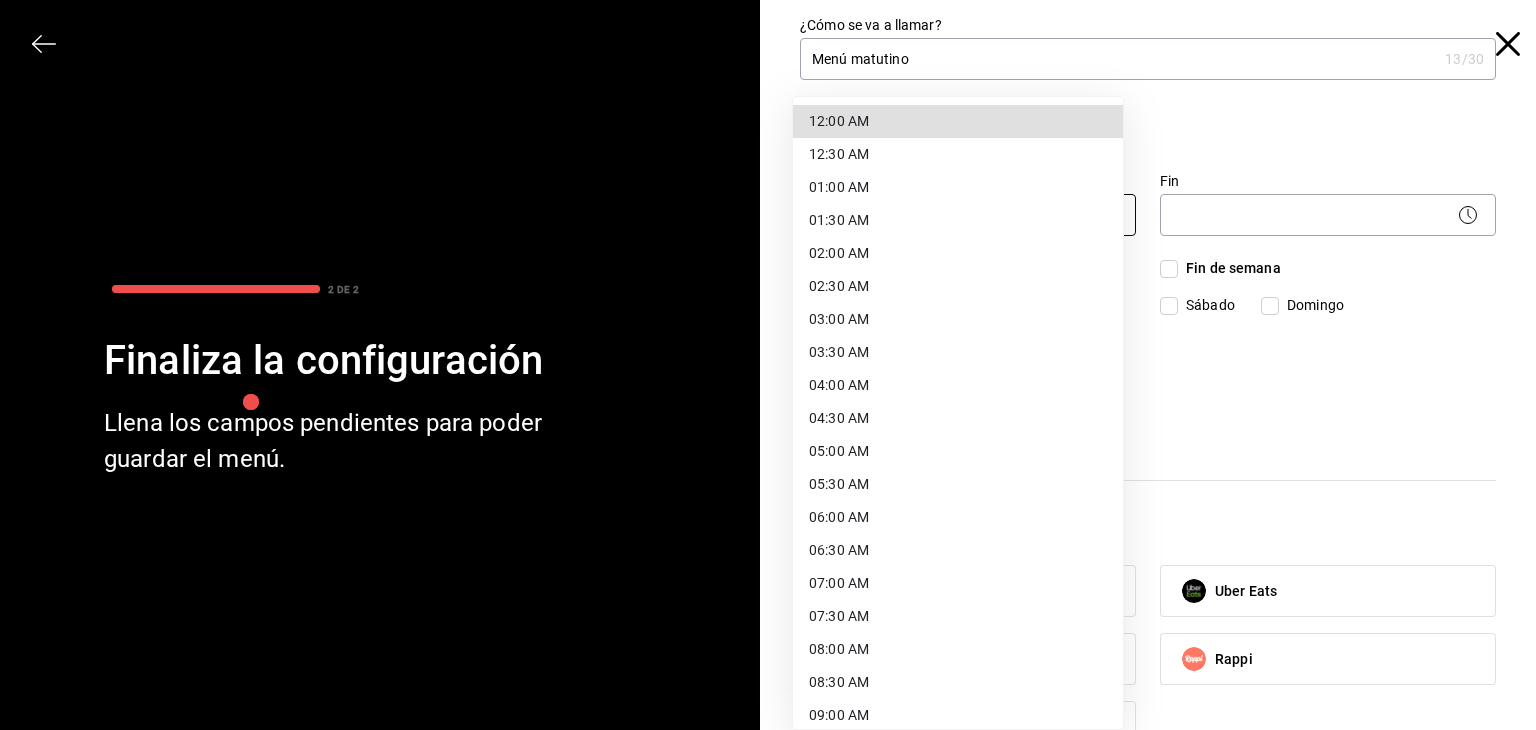 click on "Pregunta a Parrot AI Menú   Suscripción   Ayuda Recomienda Parrot   jessica gomez   Sugerir nueva función   Organización - Haz tu Jugo Cambiar a sucursal Resumen Menús Categorías Artículos Grupos modificadores Resumen organización Agrega y edita los menús, las categorías, artículos y grupos modificadores  (existentes o nuevos) de manera  centralizada. ​ ​ Menú Importar menú Haz tu Jugo - Borrador prueba L-D 00:00  -  23:59 Agregar categoría prueba Precio prueba $1.00 Agregar artículo GANA 1 MES GRATIS EN TU SUSCRIPCIÓN AQUÍ ¿Recuerdas cómo empezó tu restaurante?
Hoy puedes ayudar a un colega a tener el mismo cambio que tú viviste.
Recomienda Parrot directamente desde tu Portal Administrador.
Es fácil y rápido.
🎁 Por cada restaurante que se una, ganas 1 mes gratis. Ver video tutorial Ir a video Pregunta a Parrot AI Menú   Suscripción   Ayuda Recomienda Parrot   jessica gomez   Sugerir nueva función   Haz tu Jugo - Borrador Categoría existente Categoría nueva (81) 2046 6363" at bounding box center (768, 365) 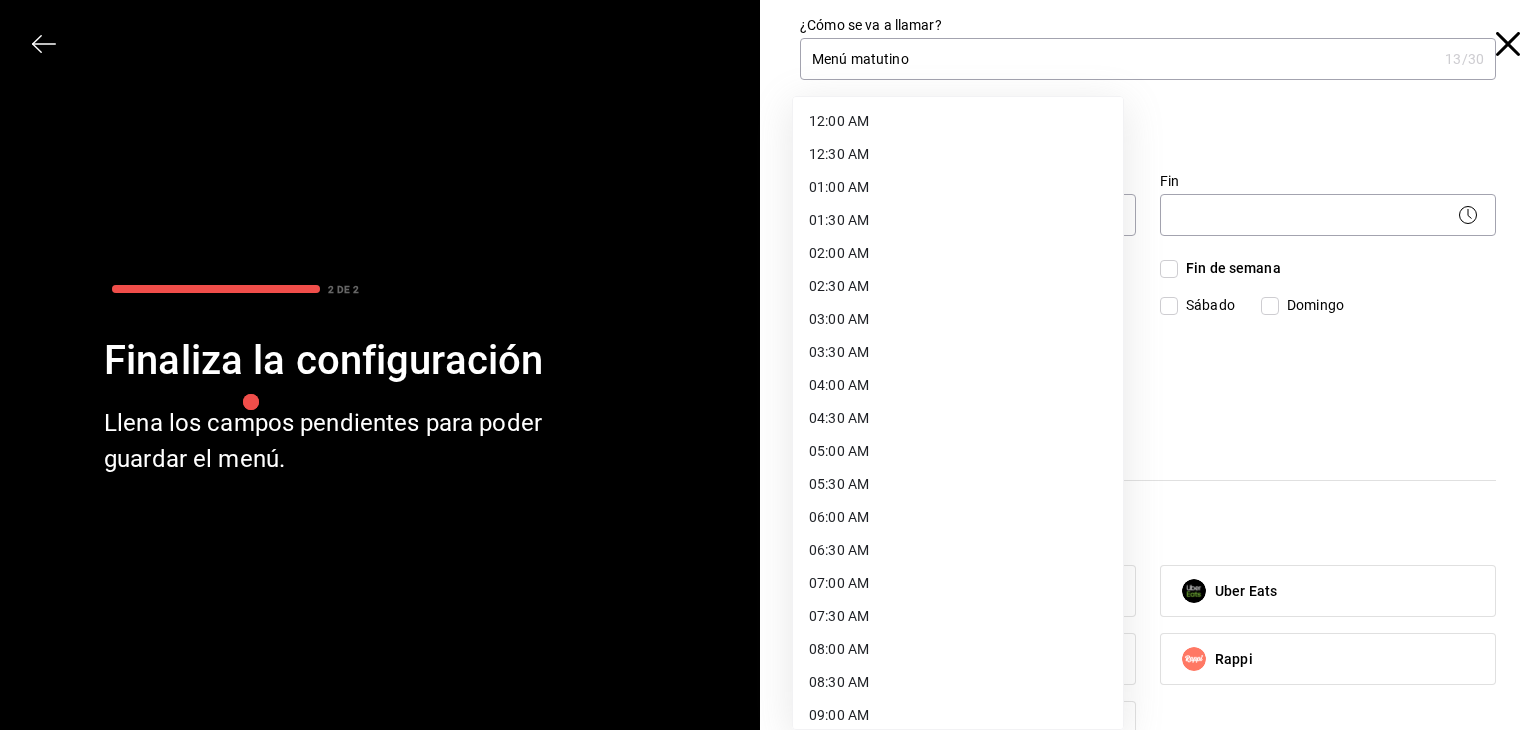 click on "06:00 AM" at bounding box center [958, 517] 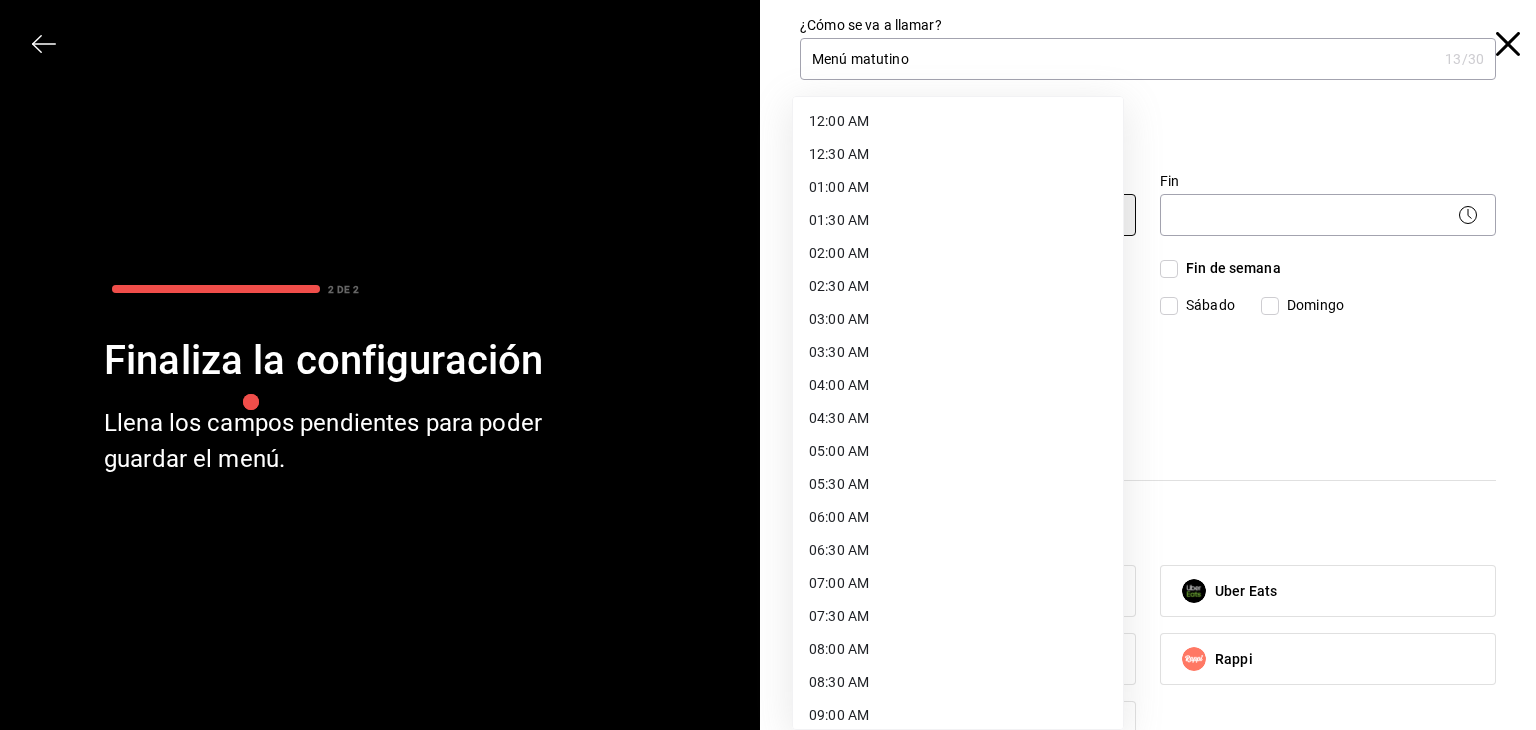 type on "06:00" 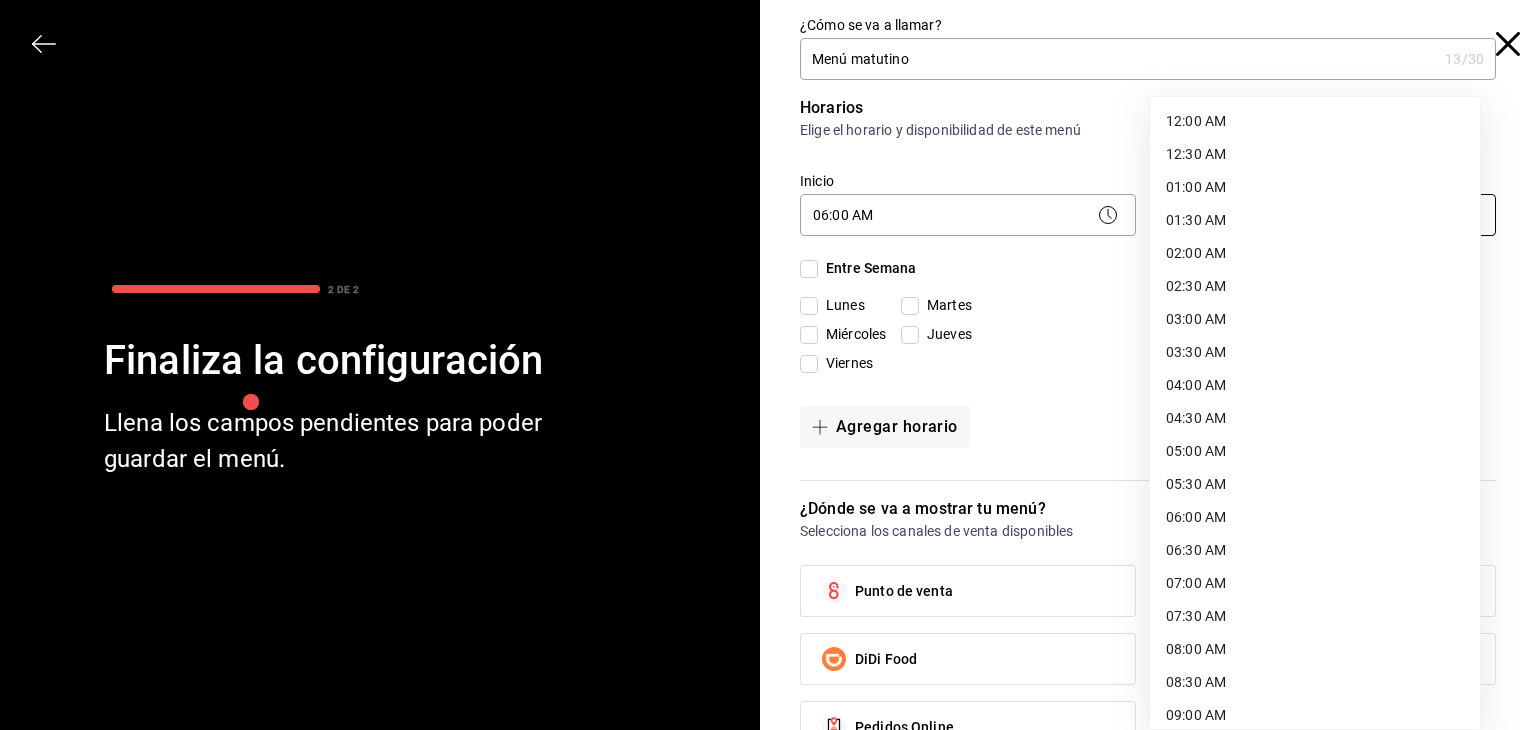 click on "Pregunta a Parrot AI Menú   Suscripción   Ayuda Recomienda Parrot   jessica gomez   Sugerir nueva función   Organización - Haz tu Jugo Cambiar a sucursal Resumen Menús Categorías Artículos Grupos modificadores Resumen organización Agrega y edita los menús, las categorías, artículos y grupos modificadores  (existentes o nuevos) de manera  centralizada. ​ ​ Menú Importar menú Haz tu Jugo - Borrador prueba L-D 00:00  -  23:59 Agregar categoría prueba Precio prueba $1.00 Agregar artículo GANA 1 MES GRATIS EN TU SUSCRIPCIÓN AQUÍ ¿Recuerdas cómo empezó tu restaurante?
Hoy puedes ayudar a un colega a tener el mismo cambio que tú viviste.
Recomienda Parrot directamente desde tu Portal Administrador.
Es fácil y rápido.
🎁 Por cada restaurante que se una, ganas 1 mes gratis. Ver video tutorial Ir a video Pregunta a Parrot AI Menú   Suscripción   Ayuda Recomienda Parrot   jessica gomez   Sugerir nueva función   Haz tu Jugo - Borrador Categoría existente Categoría nueva (81) 2046 6363" at bounding box center [768, 365] 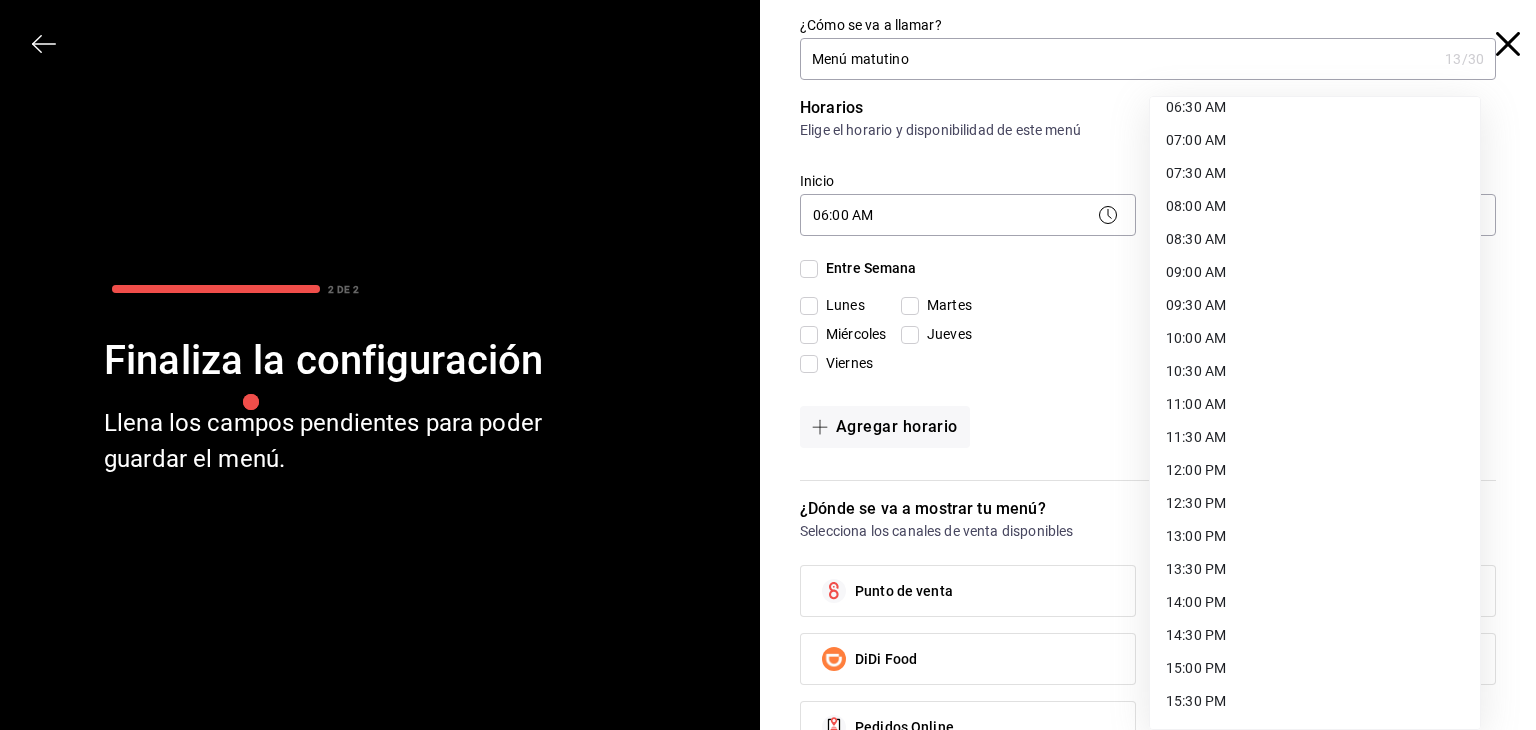 scroll, scrollTop: 456, scrollLeft: 0, axis: vertical 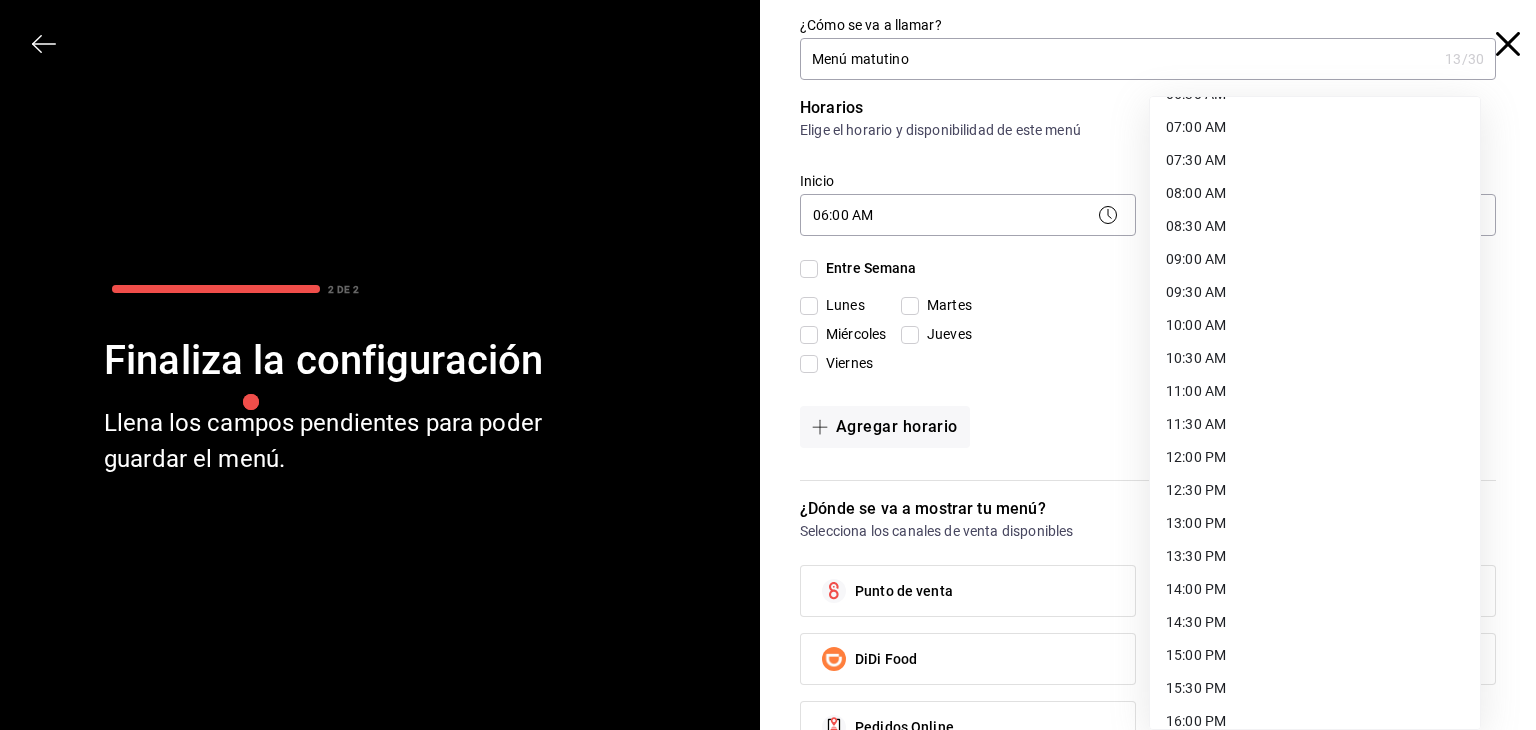click on "15:00 PM" at bounding box center [1315, 655] 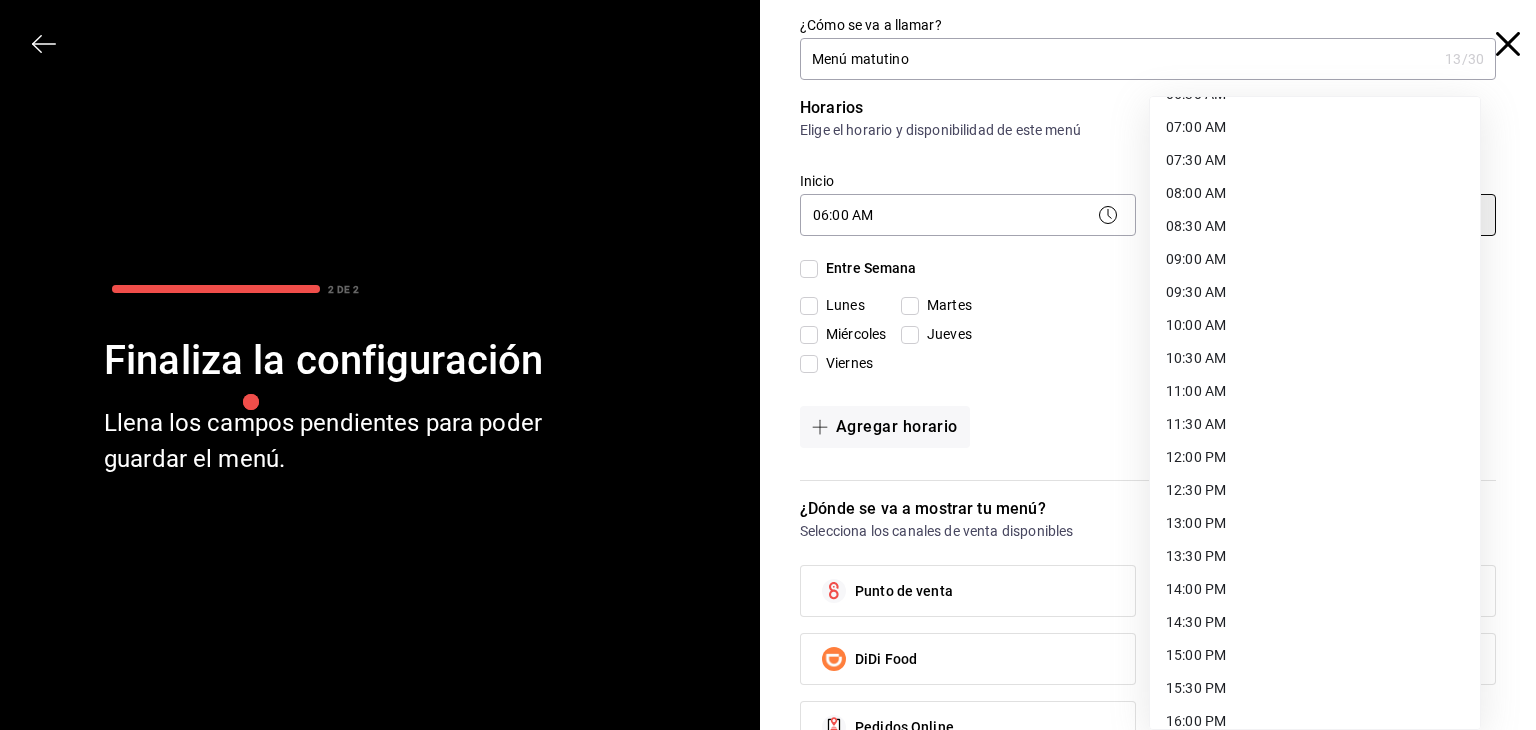 type on "15:00" 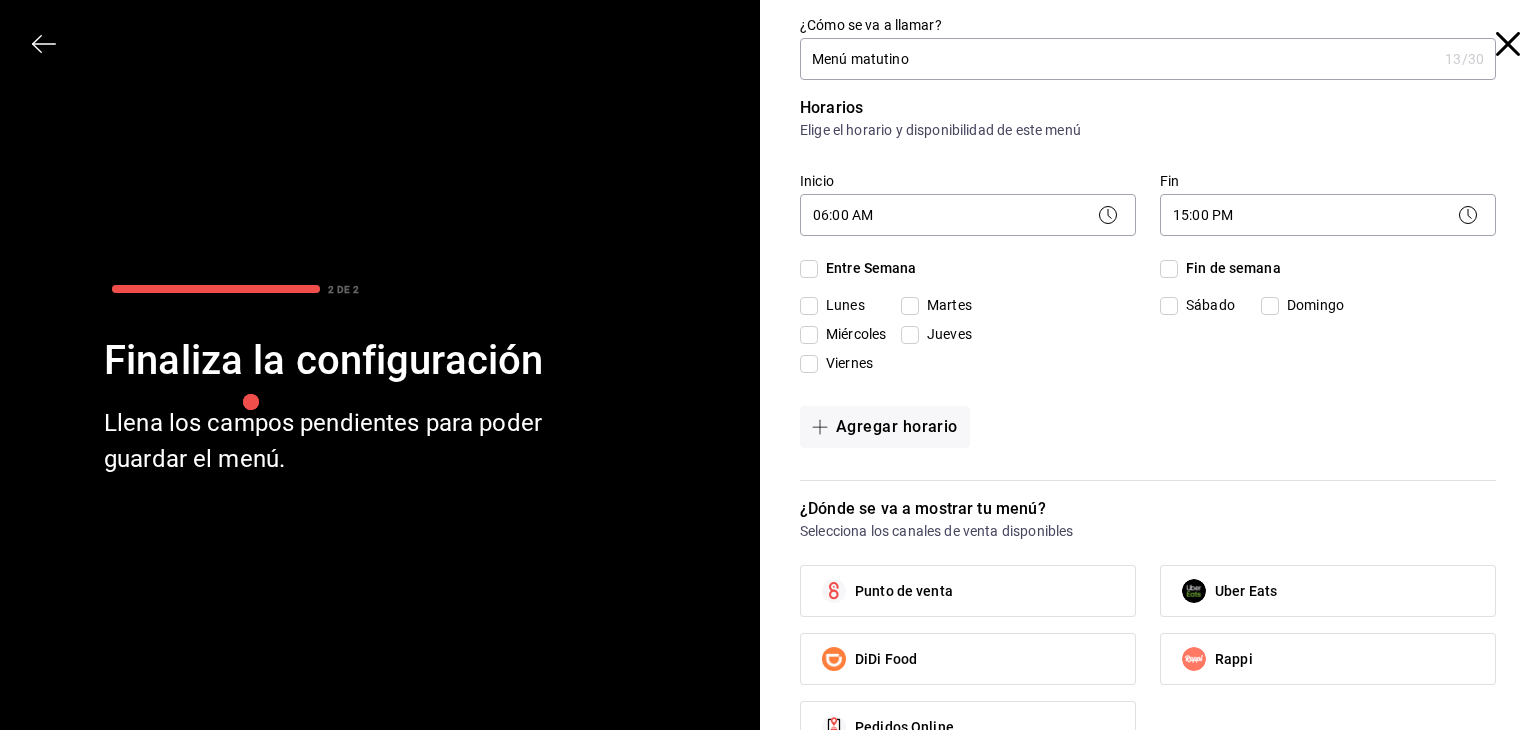 click on "Entre Semana" at bounding box center [809, 269] 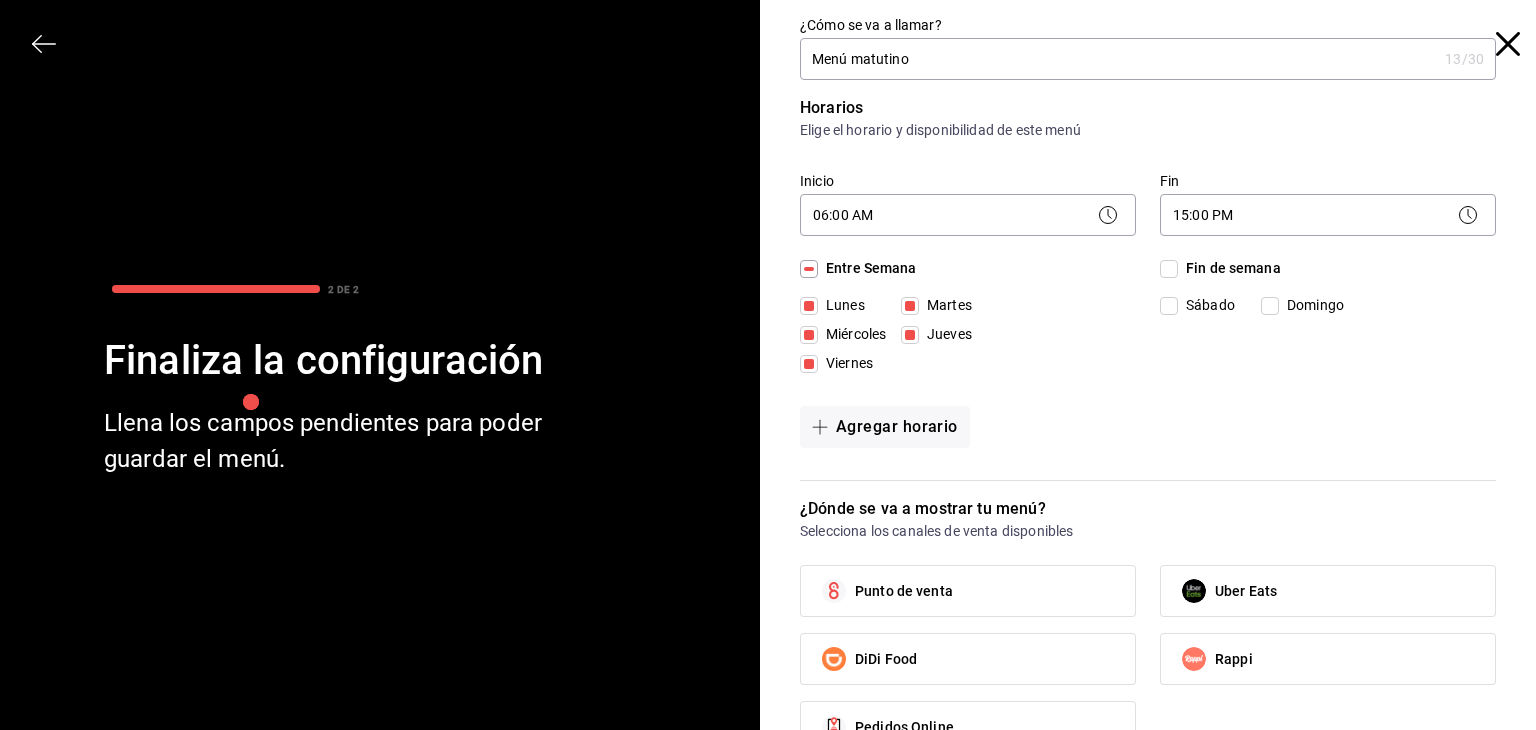 click on "Fin de semana" at bounding box center [1169, 269] 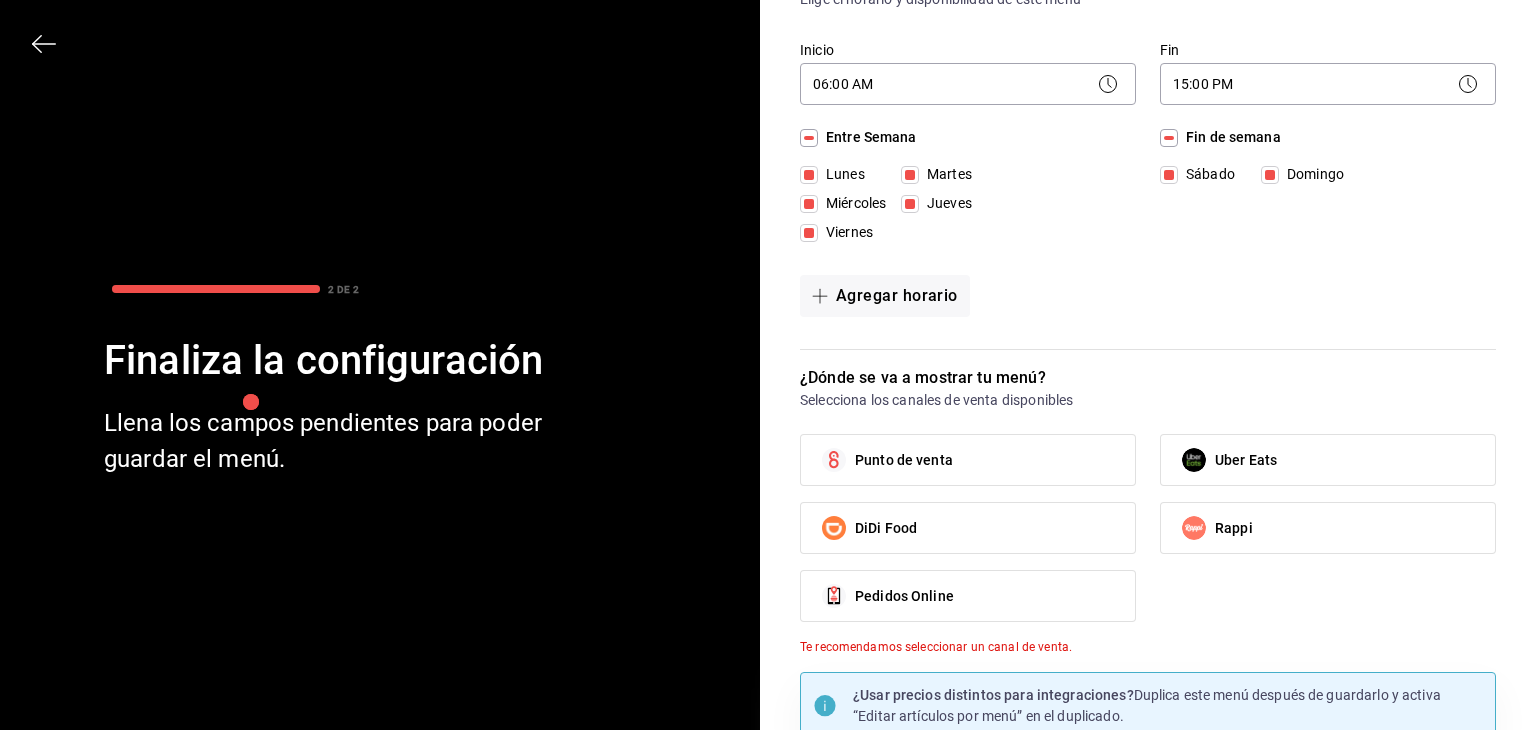 scroll, scrollTop: 213, scrollLeft: 0, axis: vertical 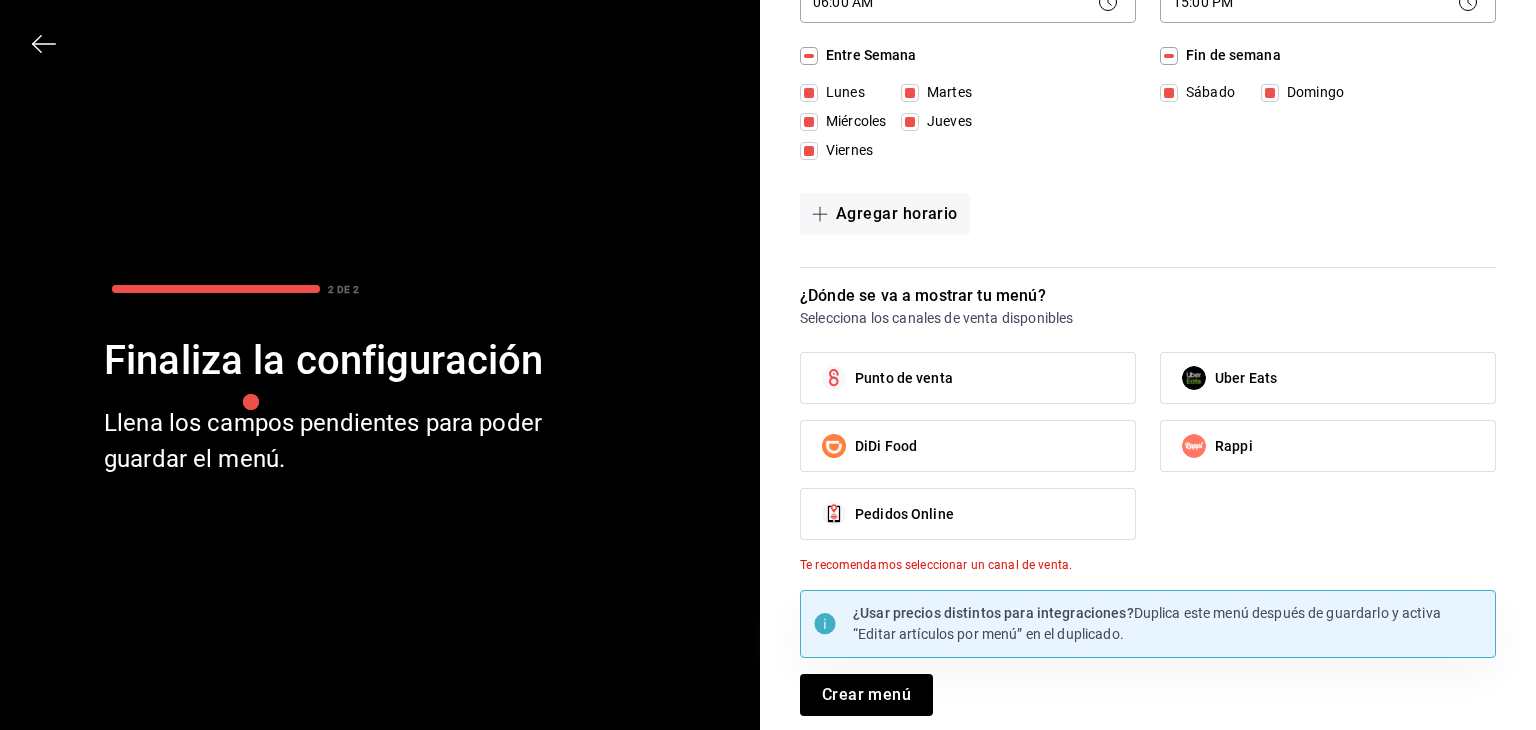 click on "Punto de venta" at bounding box center [968, 378] 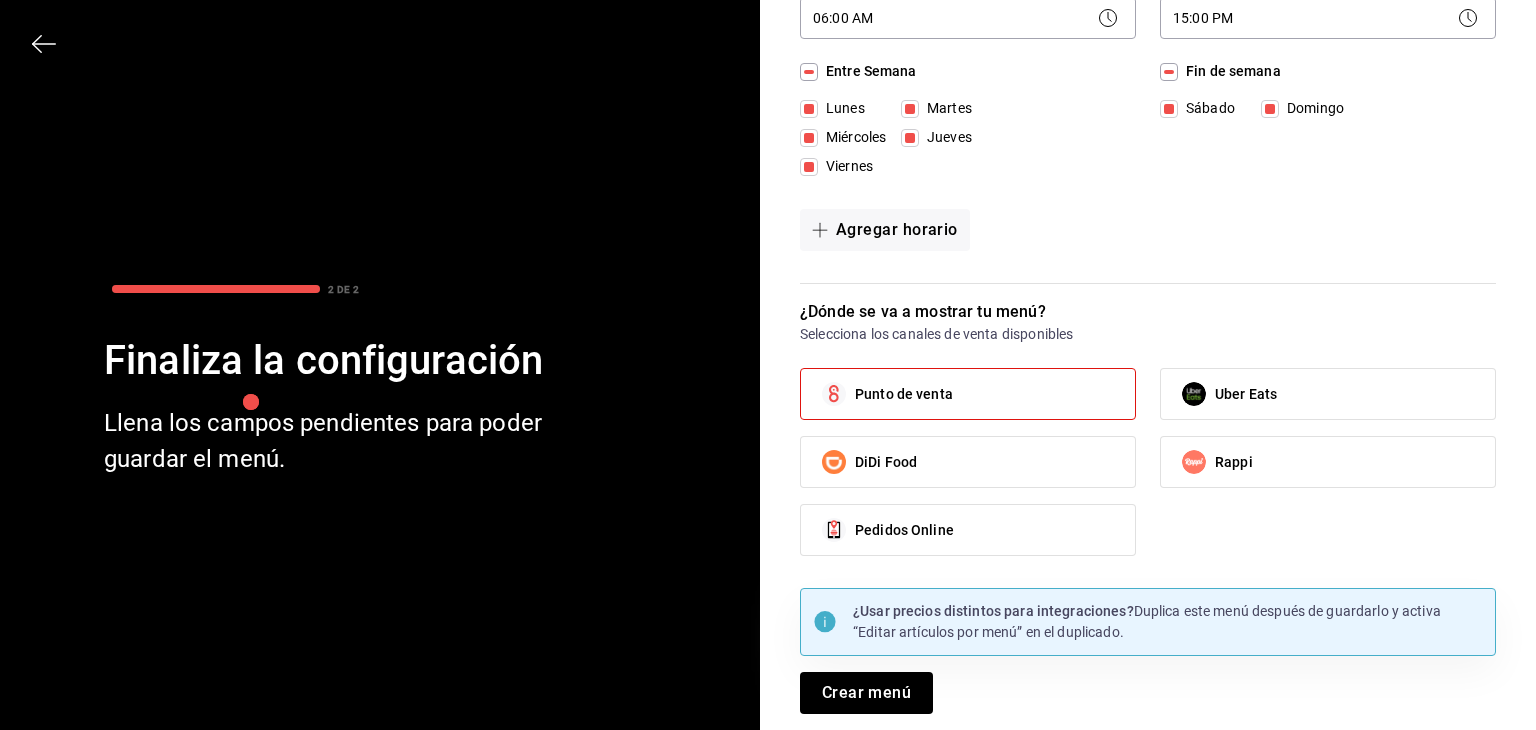 scroll, scrollTop: 196, scrollLeft: 0, axis: vertical 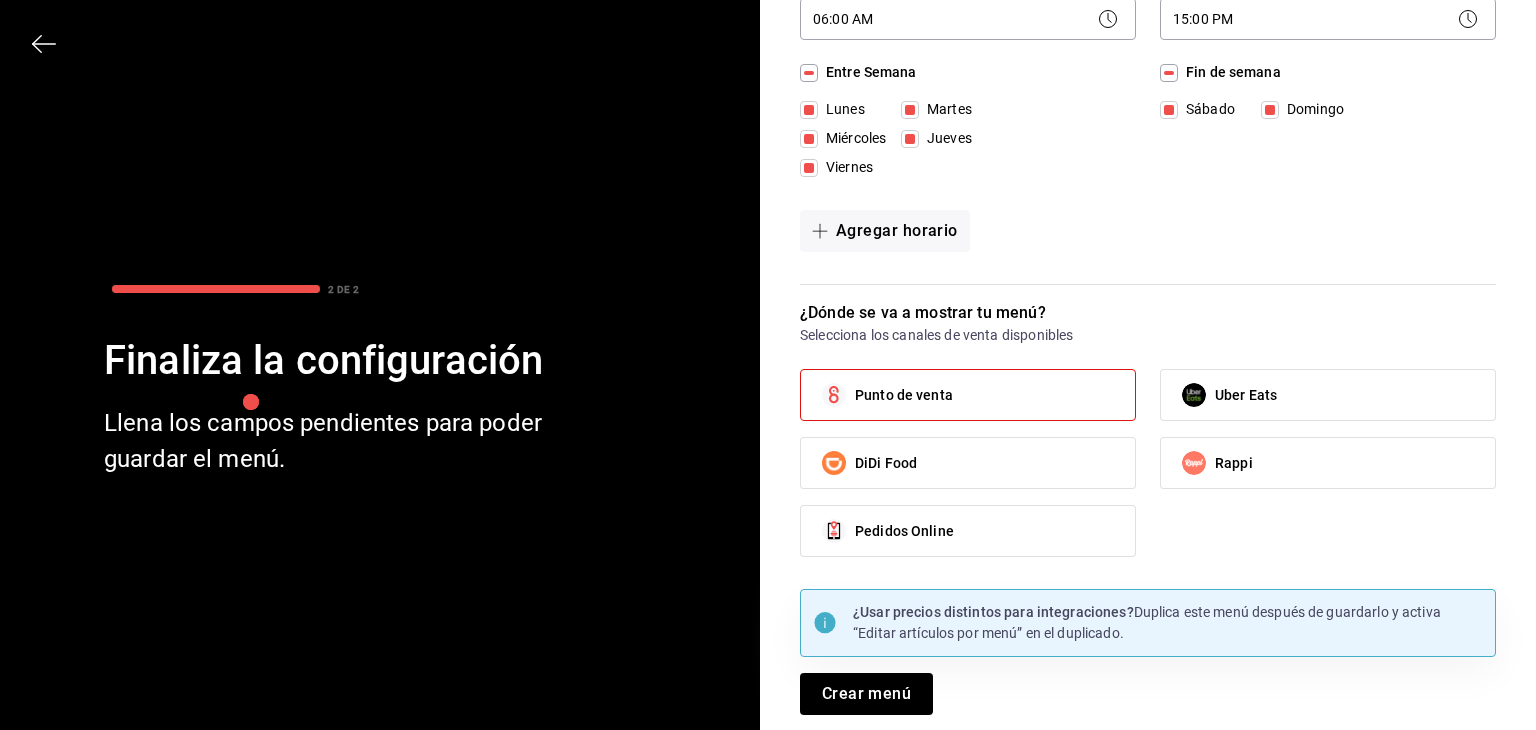 click on "DiDi Food" at bounding box center (968, 463) 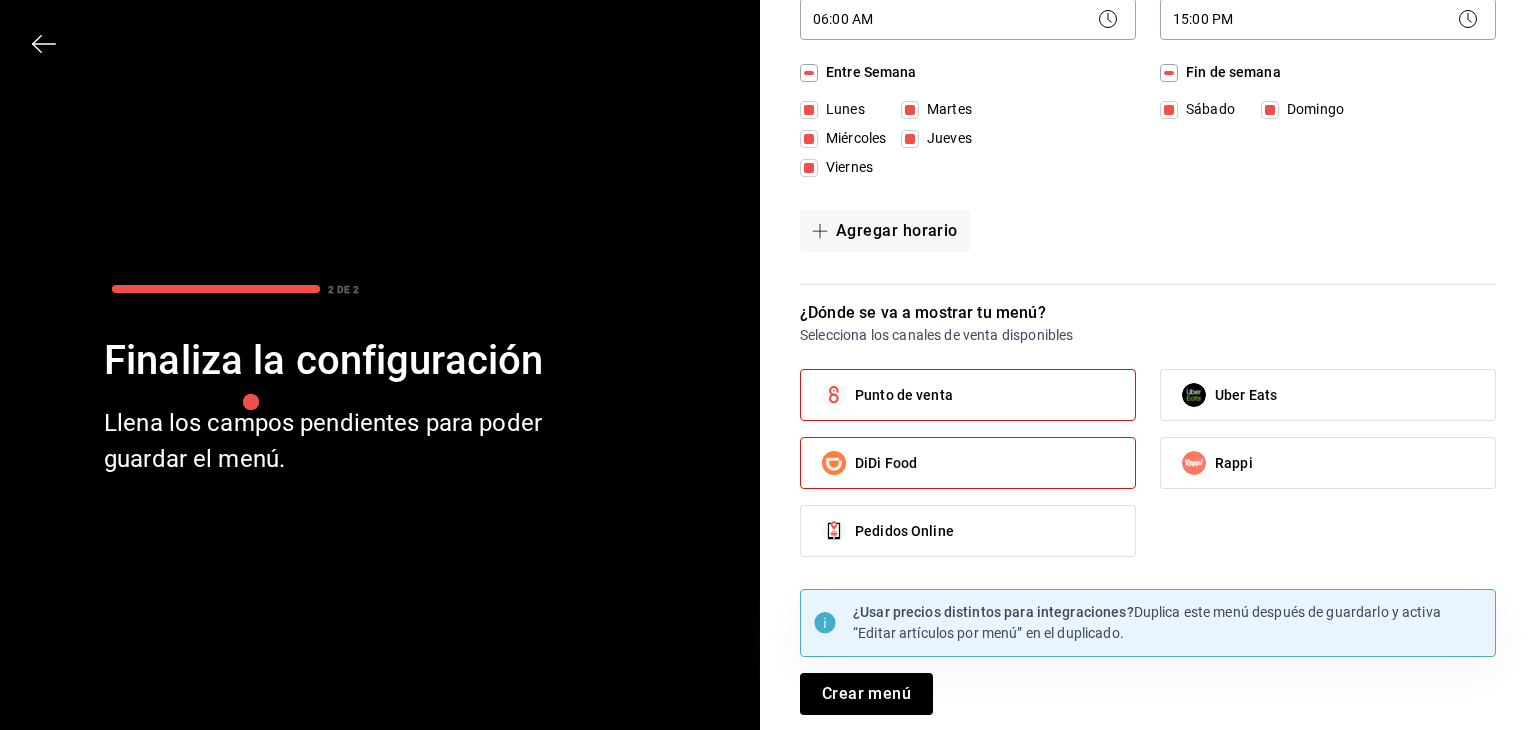 click on "Uber Eats" at bounding box center [1246, 395] 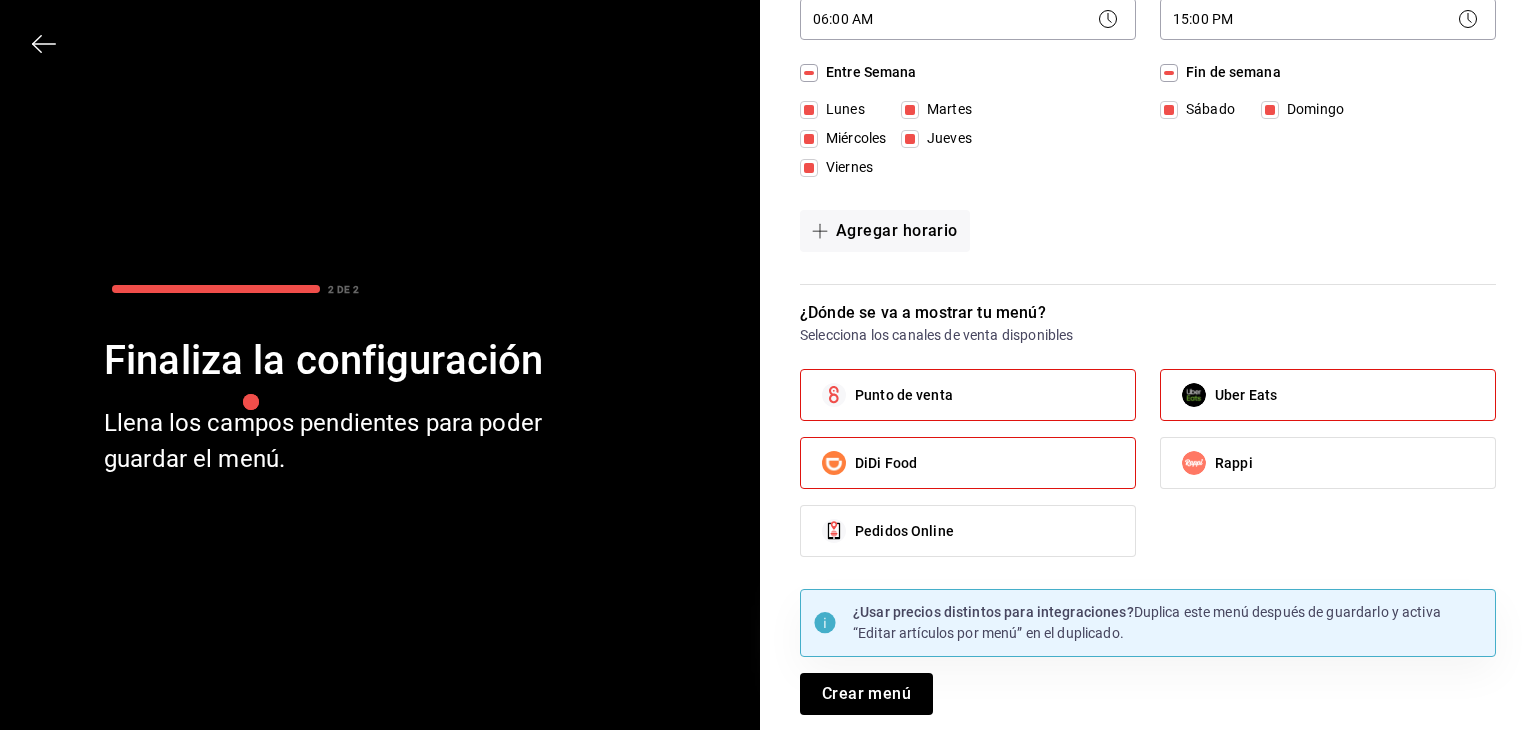 click on "Pedidos Online" at bounding box center [968, 531] 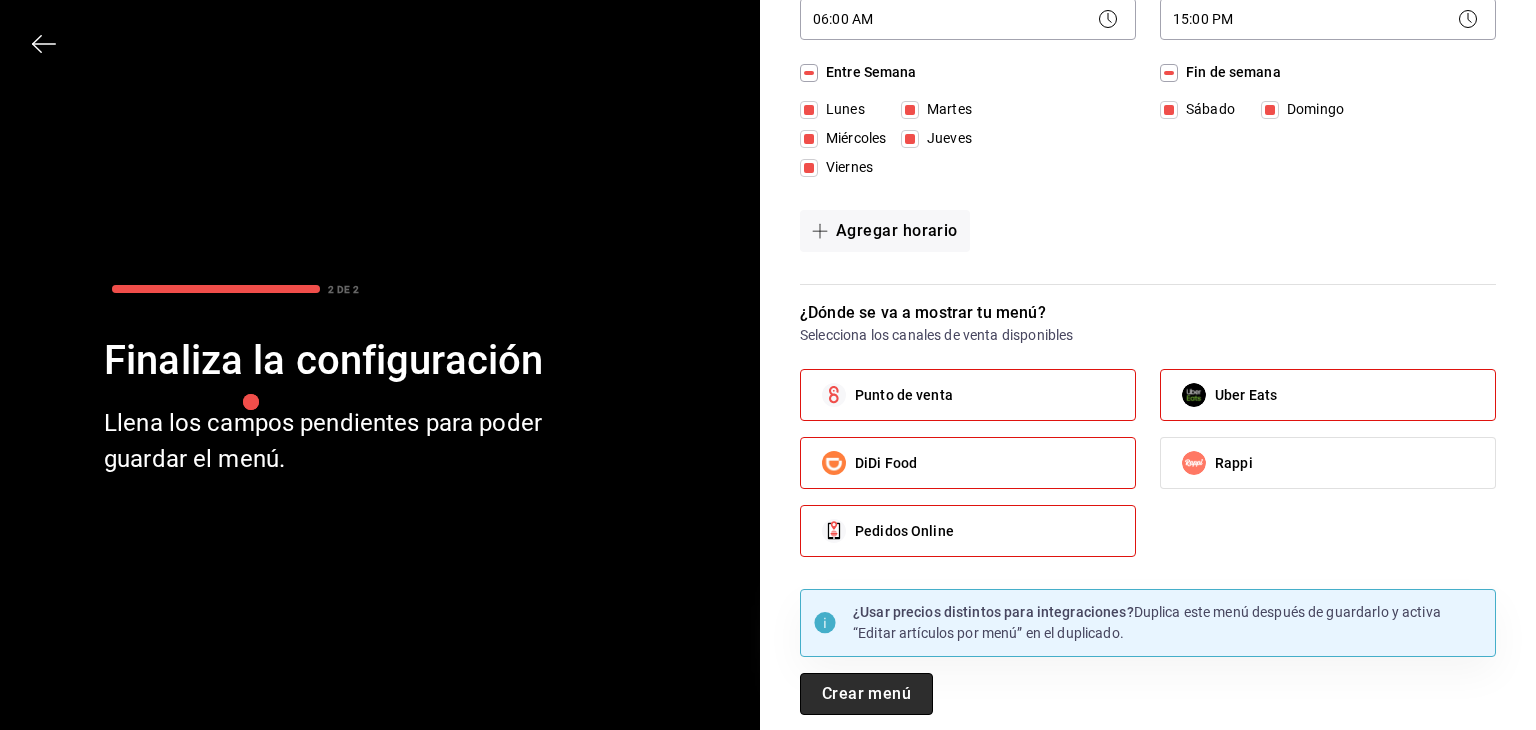 click on "Crear menú" at bounding box center (866, 694) 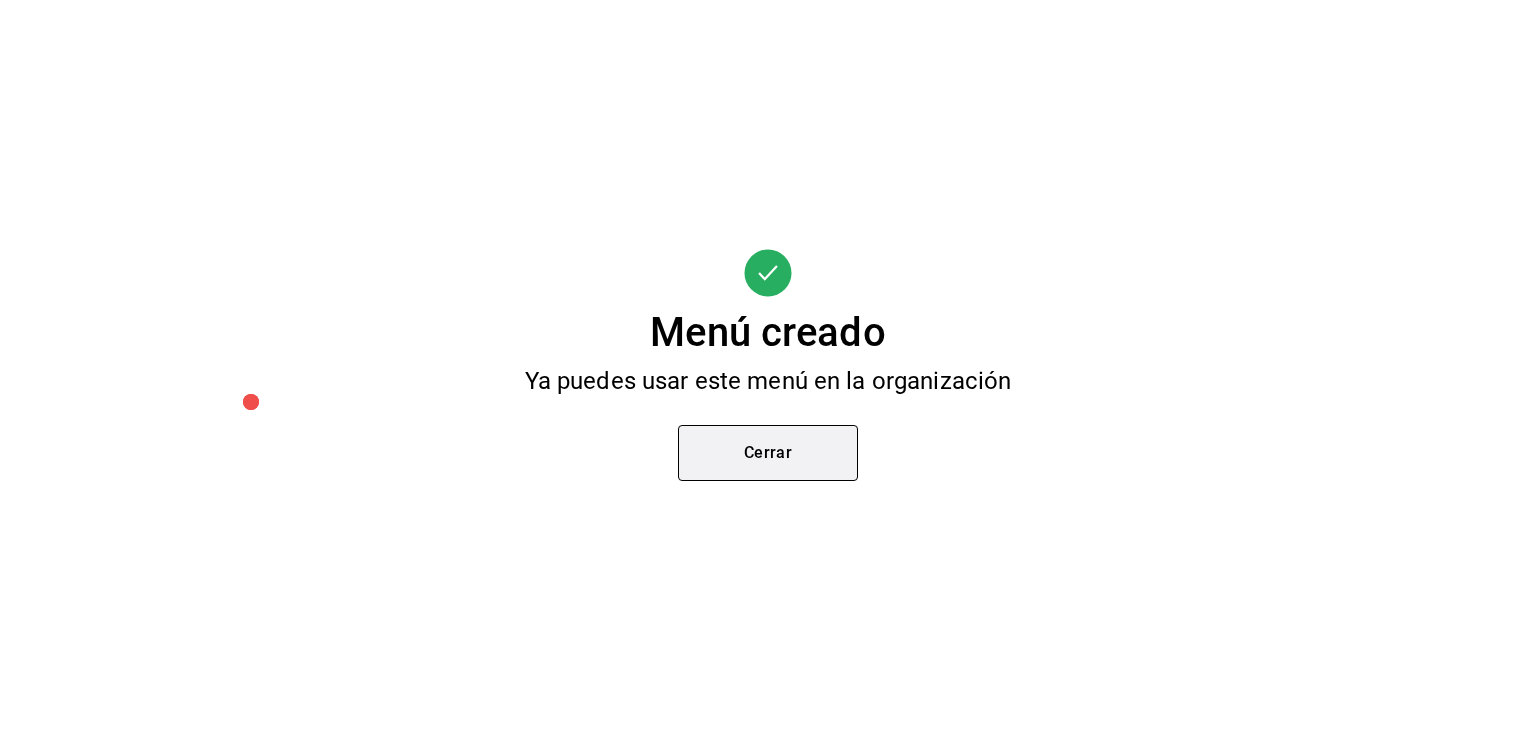 click on "Cerrar" at bounding box center [768, 453] 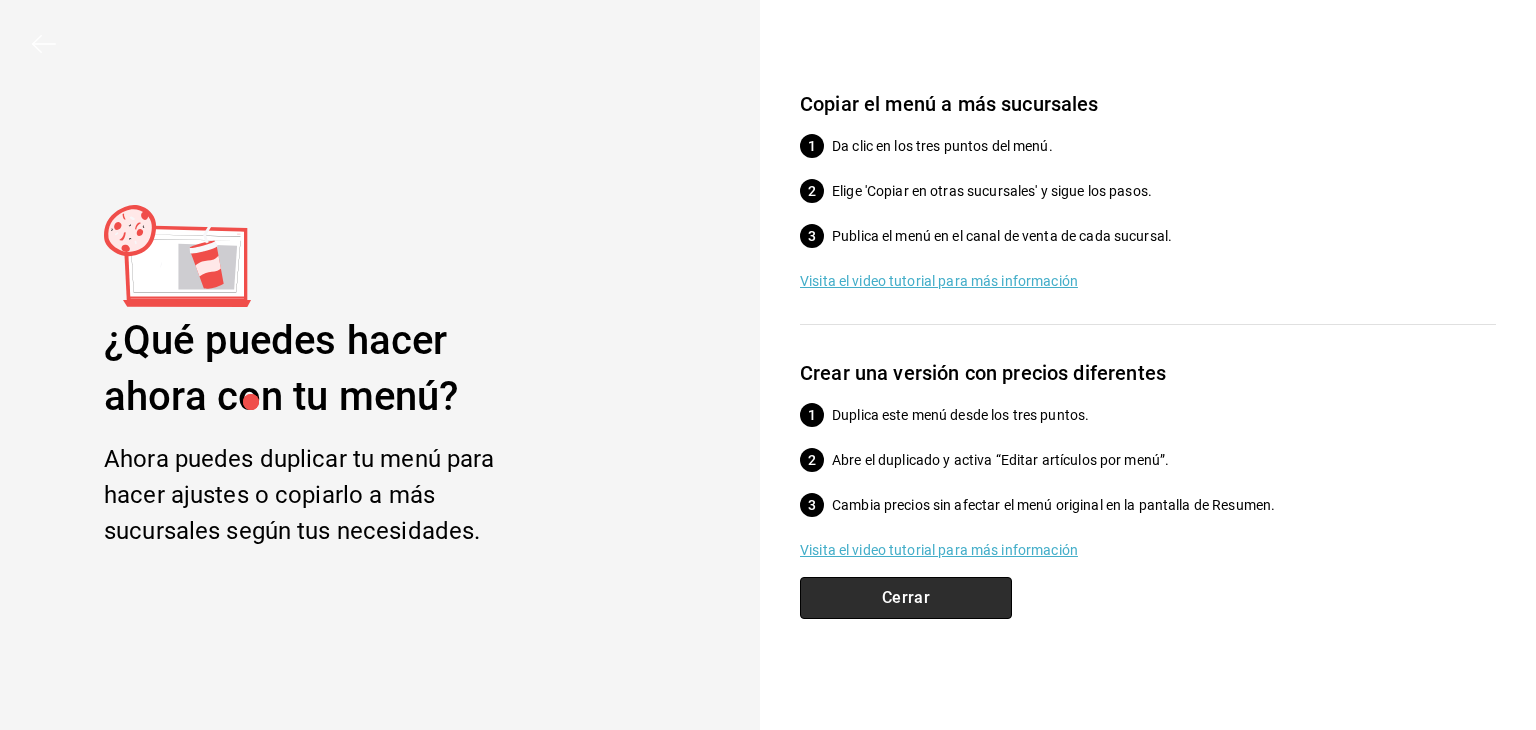 click on "Cerrar" at bounding box center [906, 598] 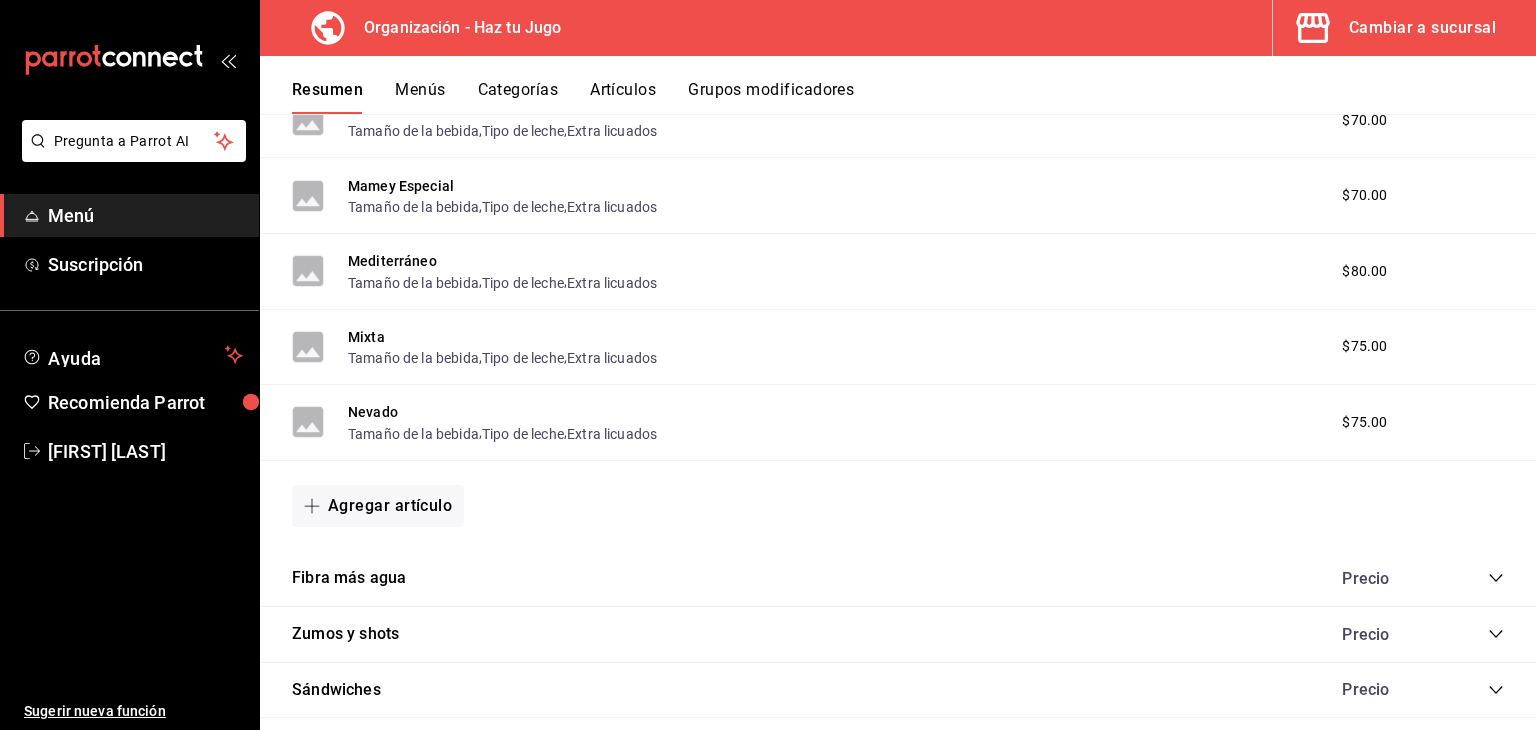 scroll, scrollTop: 2169, scrollLeft: 0, axis: vertical 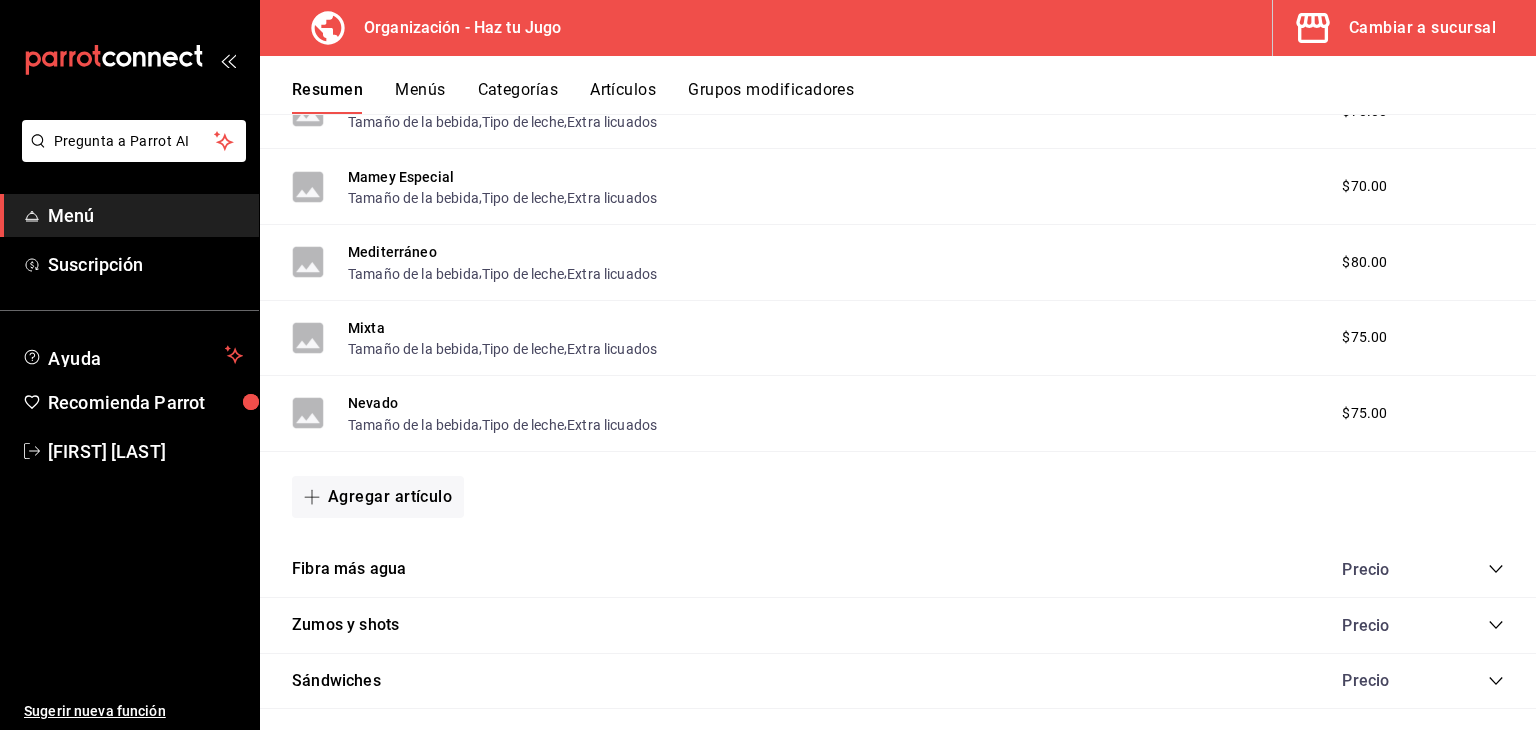 click 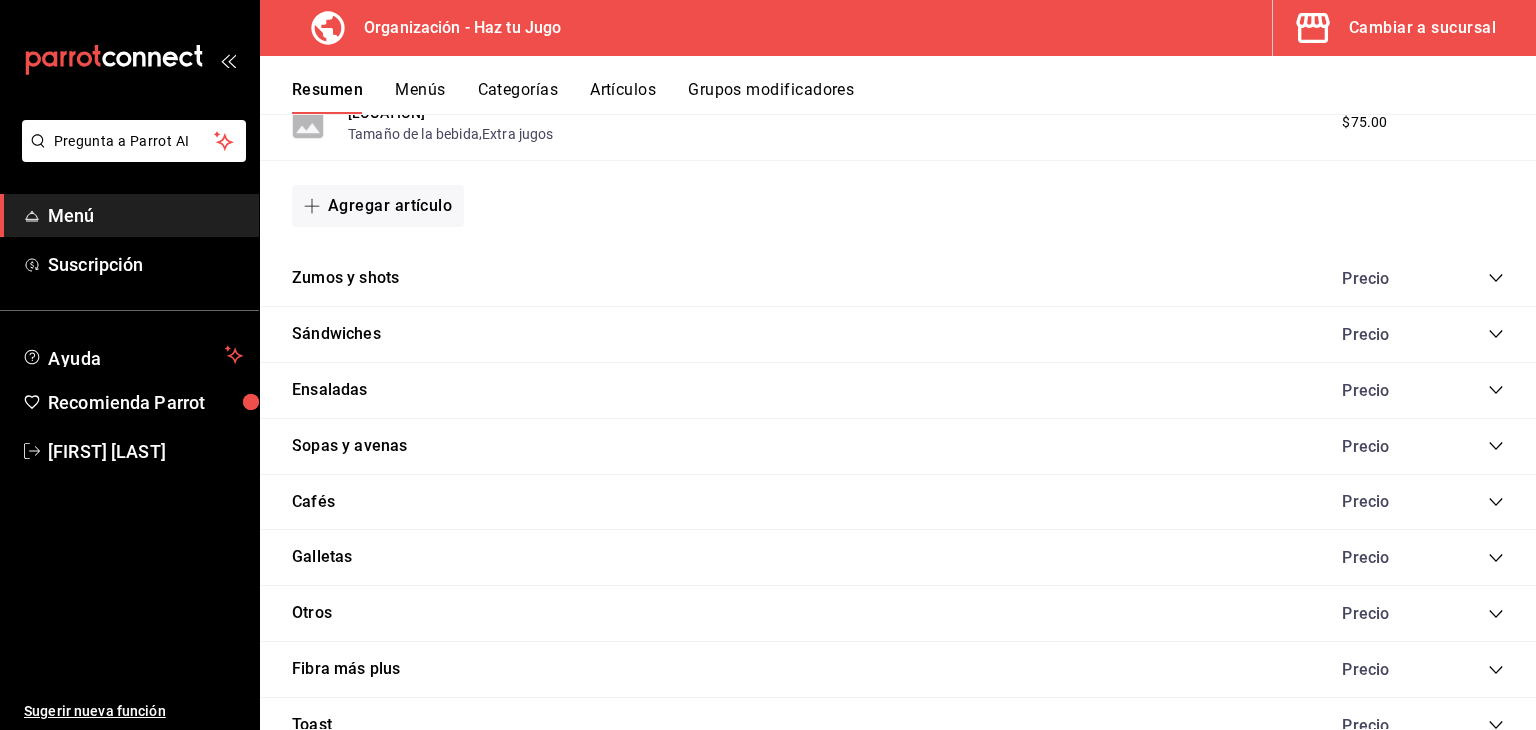 scroll, scrollTop: 3018, scrollLeft: 0, axis: vertical 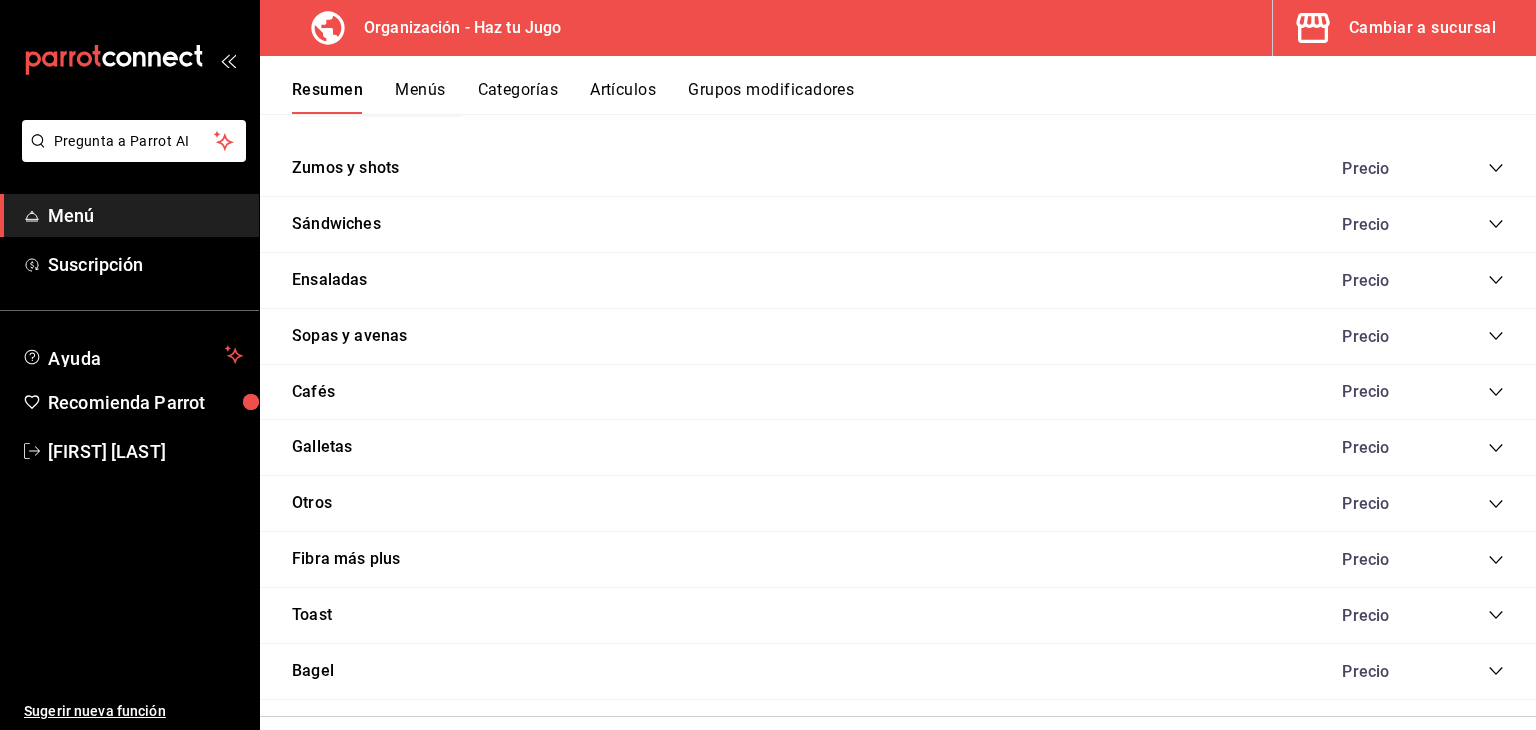 click 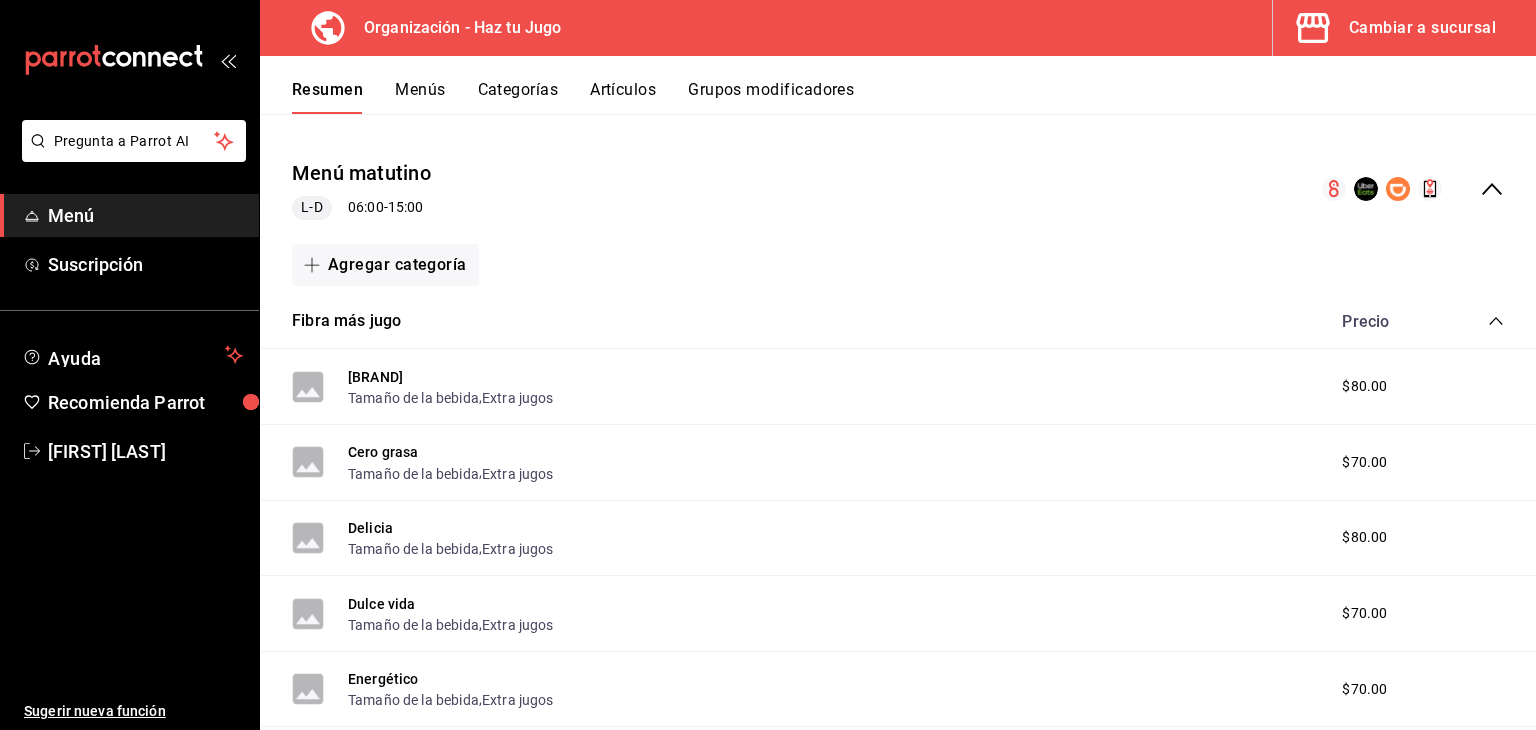 scroll, scrollTop: 0, scrollLeft: 0, axis: both 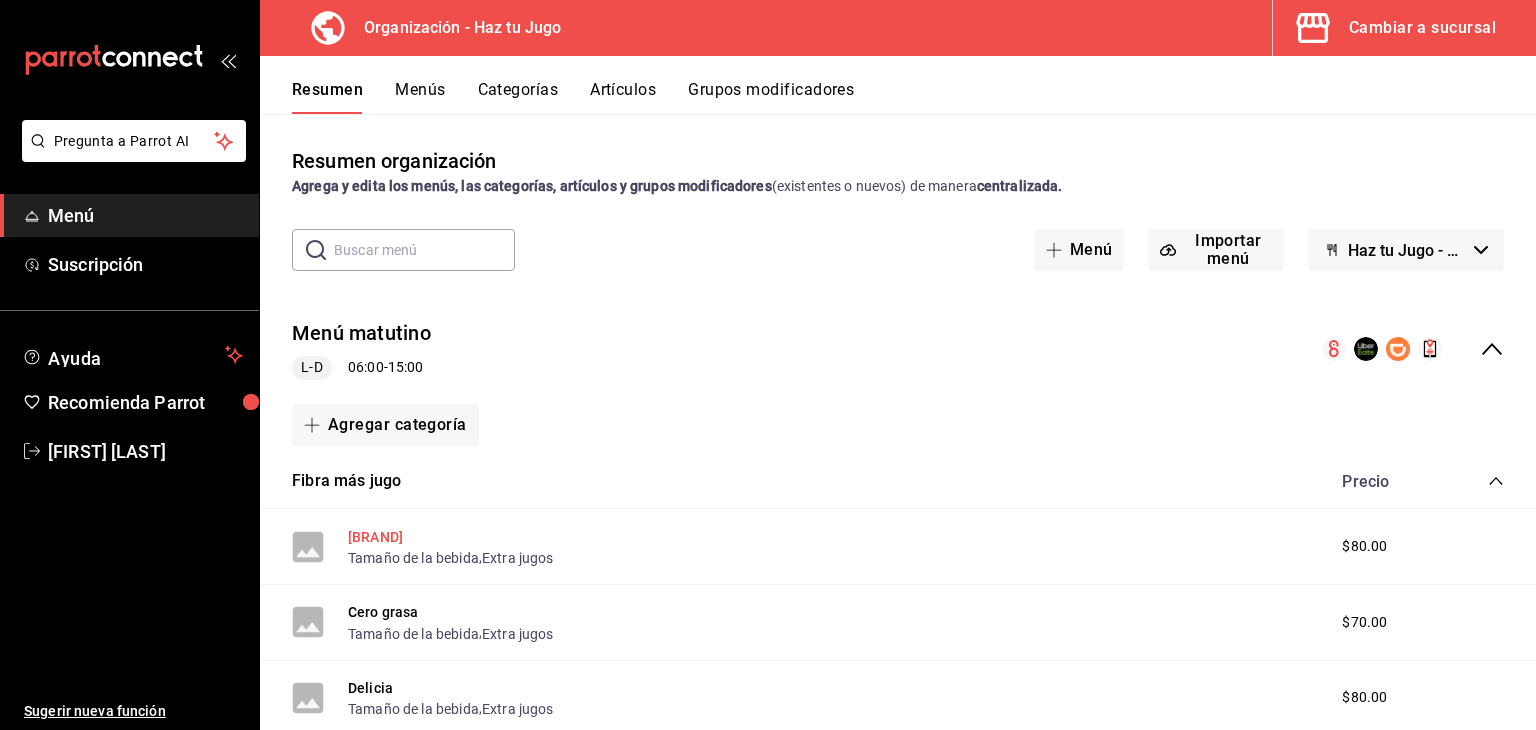 click on "Carioca" at bounding box center (375, 537) 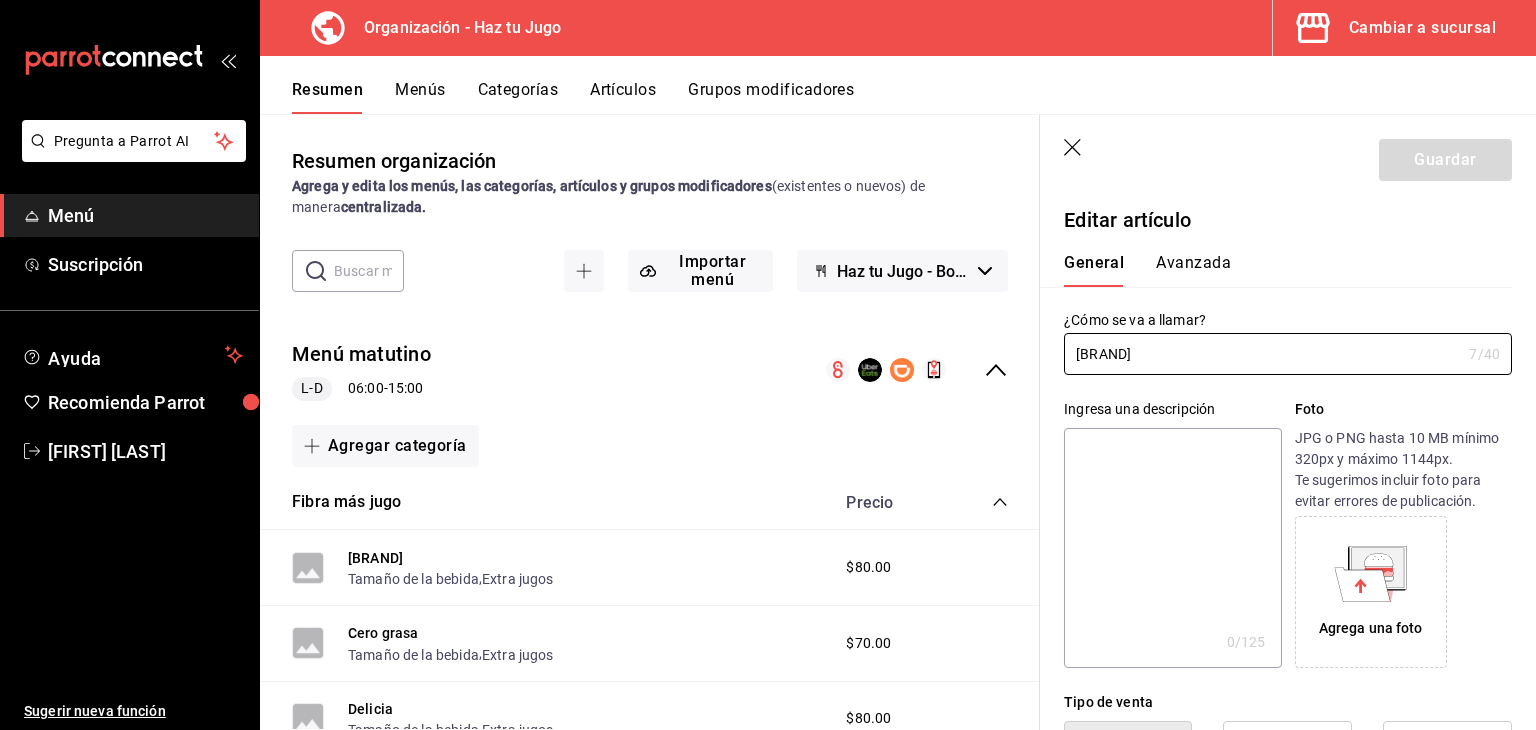 type on "$80.00" 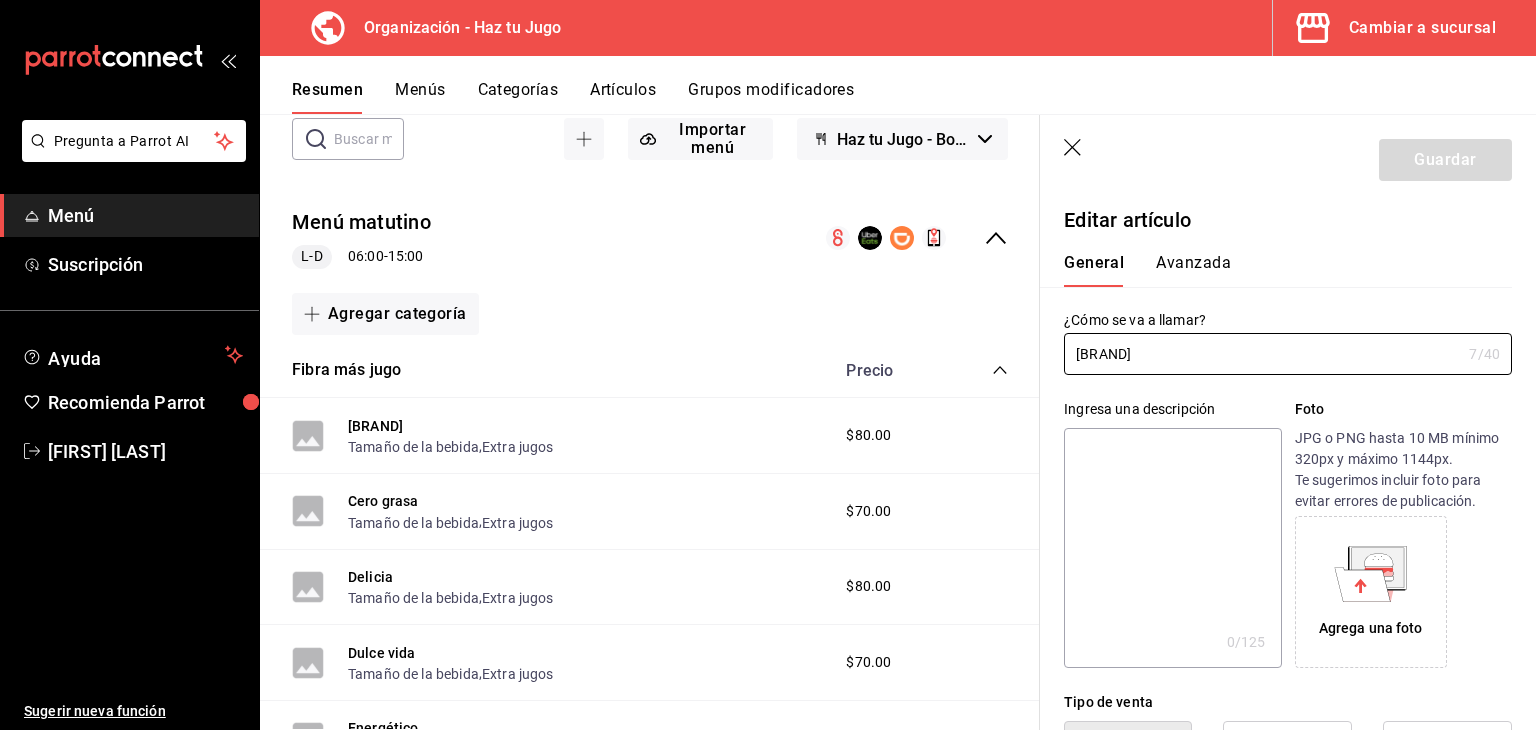 scroll, scrollTop: 155, scrollLeft: 0, axis: vertical 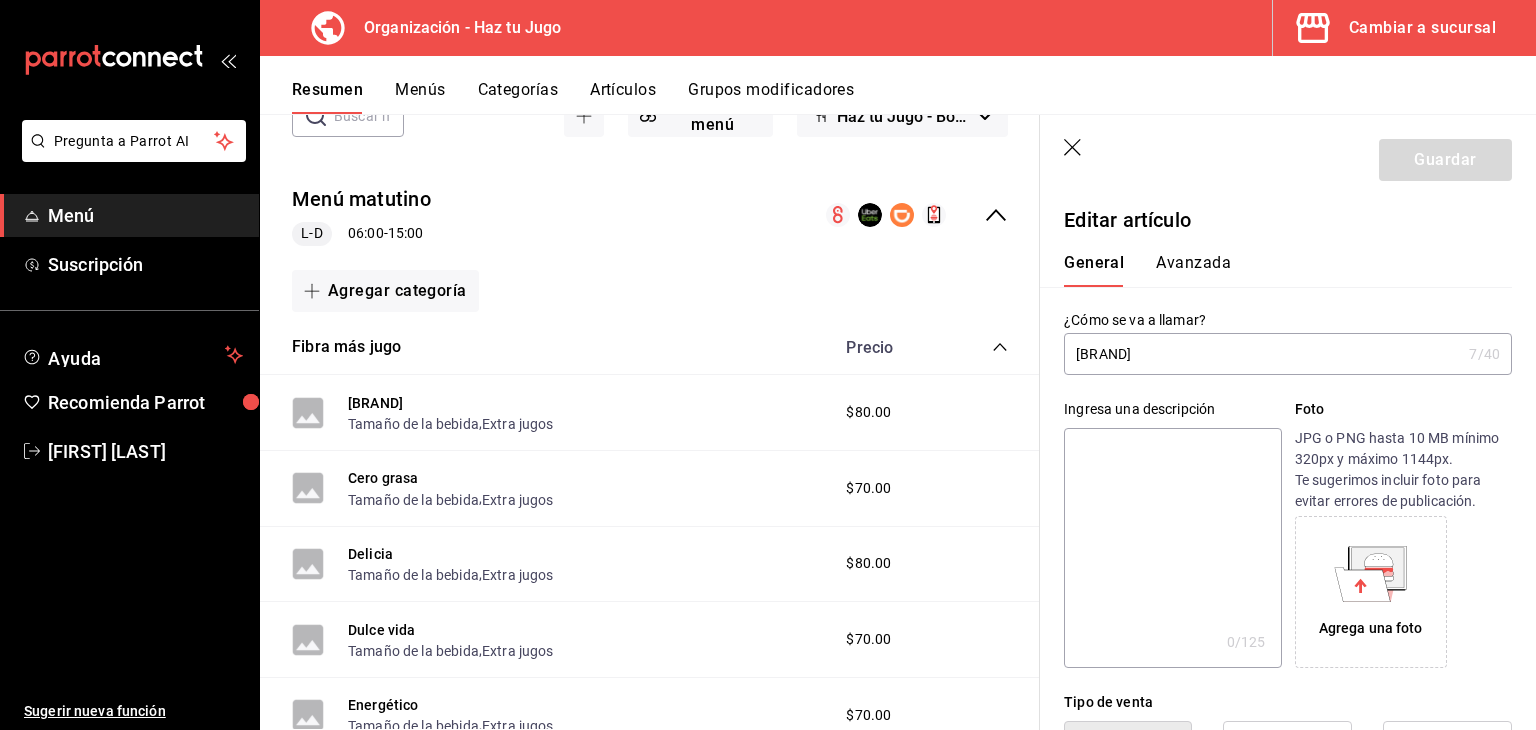 click on "Guardar" at bounding box center (1288, 156) 